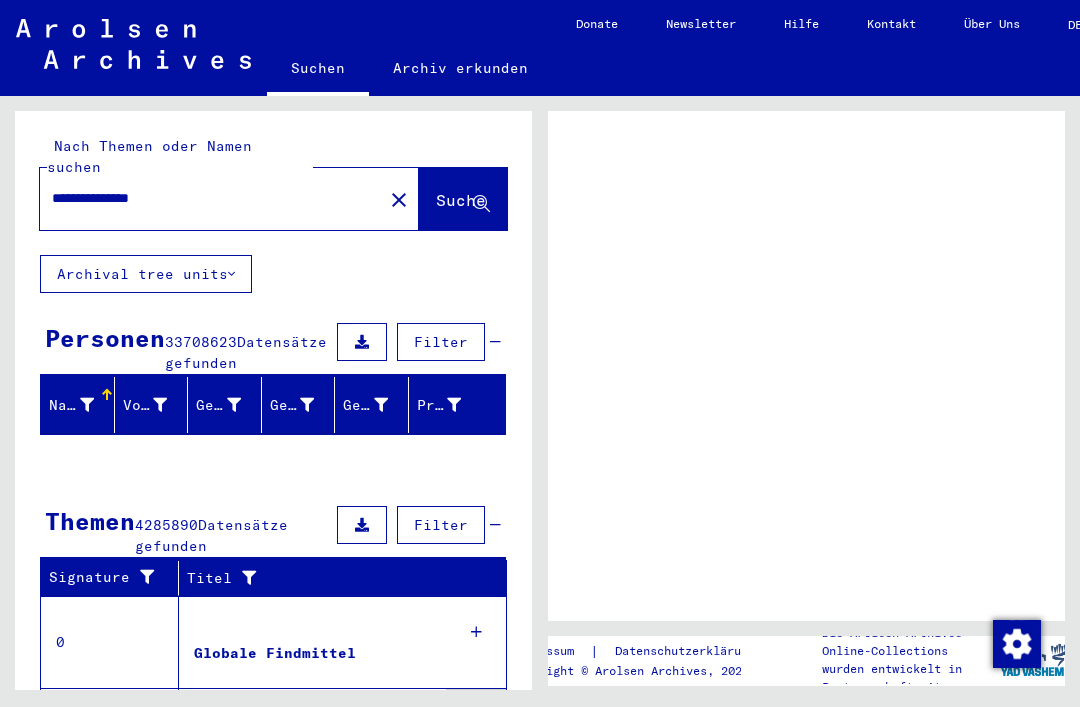 scroll, scrollTop: 0, scrollLeft: 0, axis: both 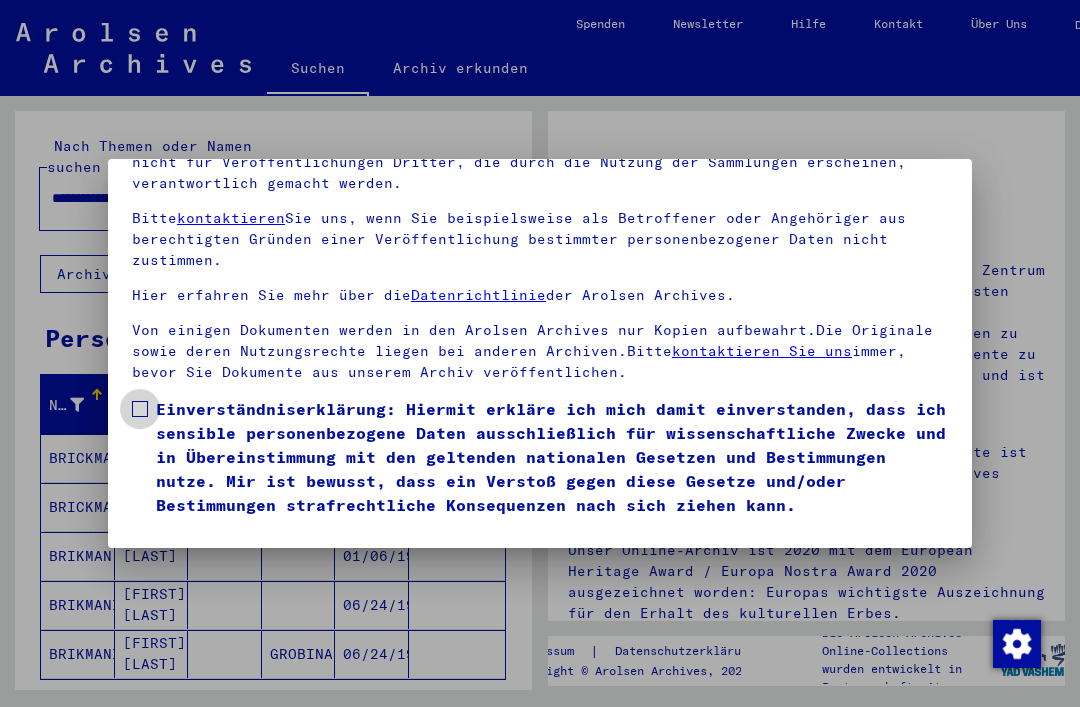 click at bounding box center [140, 409] 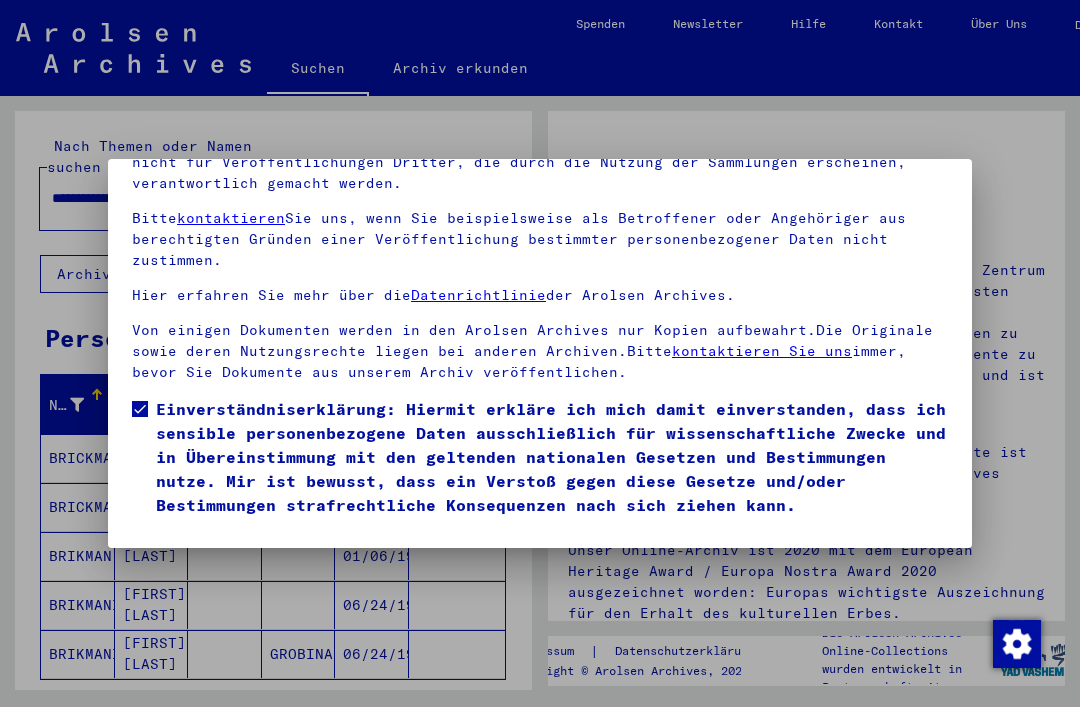 click on "Ich stimme zu" at bounding box center (207, 546) 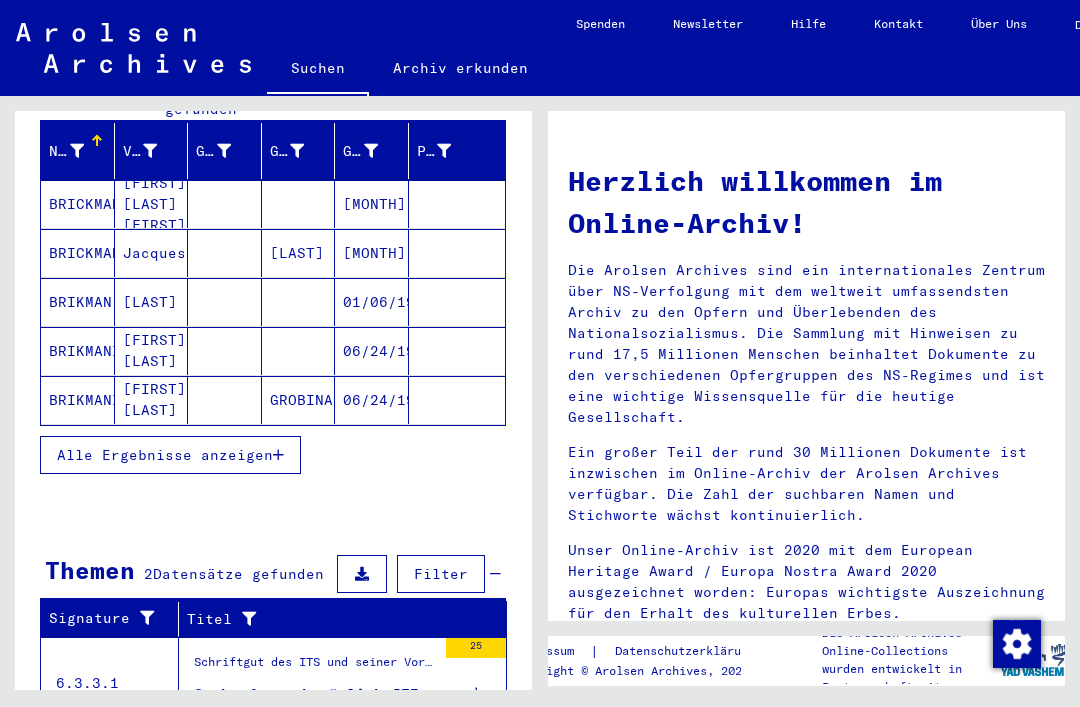 scroll, scrollTop: 251, scrollLeft: 0, axis: vertical 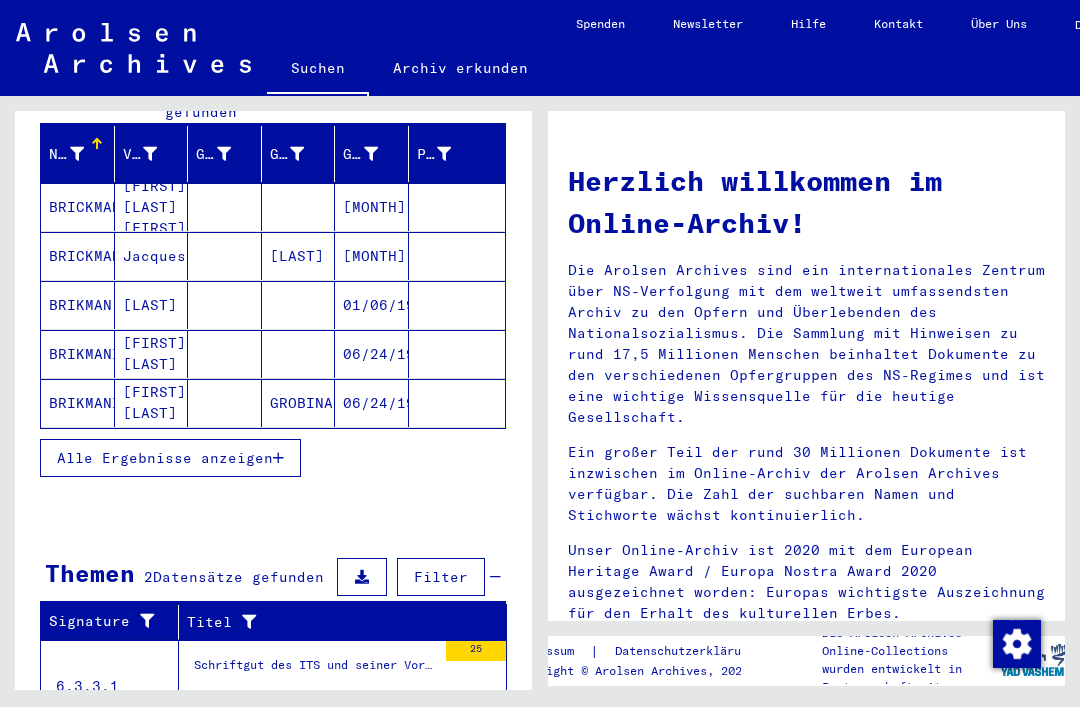 click on "Alle Ergebnisse anzeigen" at bounding box center (165, 458) 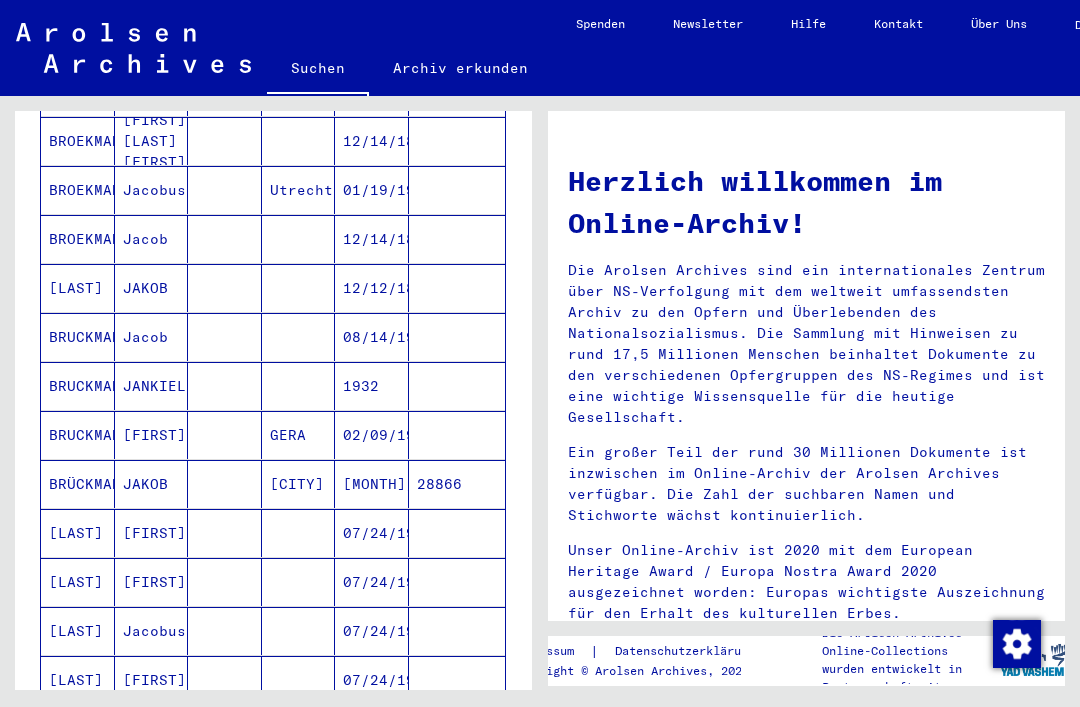 scroll, scrollTop: 714, scrollLeft: 0, axis: vertical 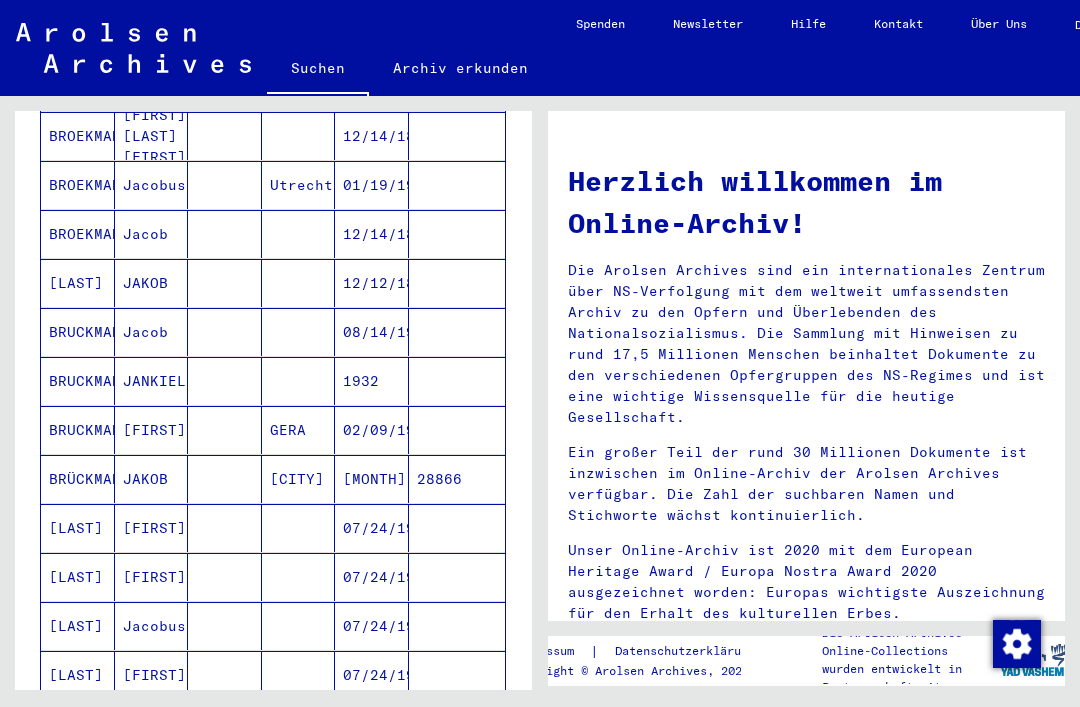 click on "[CITY]" at bounding box center (299, 528) 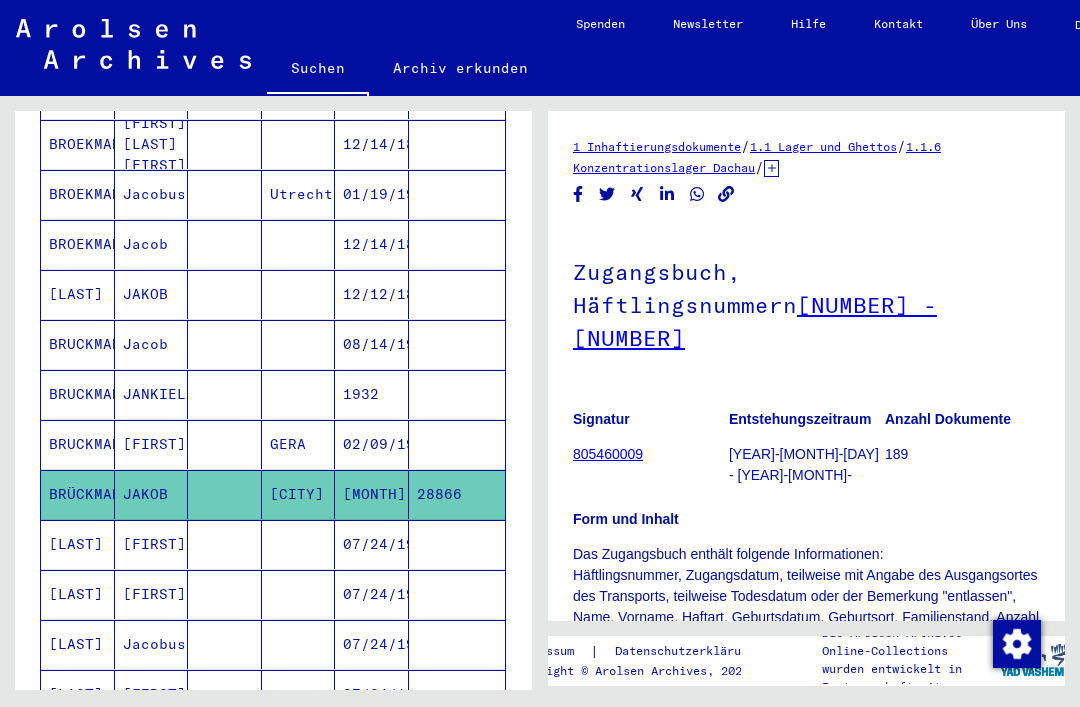 scroll, scrollTop: 0, scrollLeft: 0, axis: both 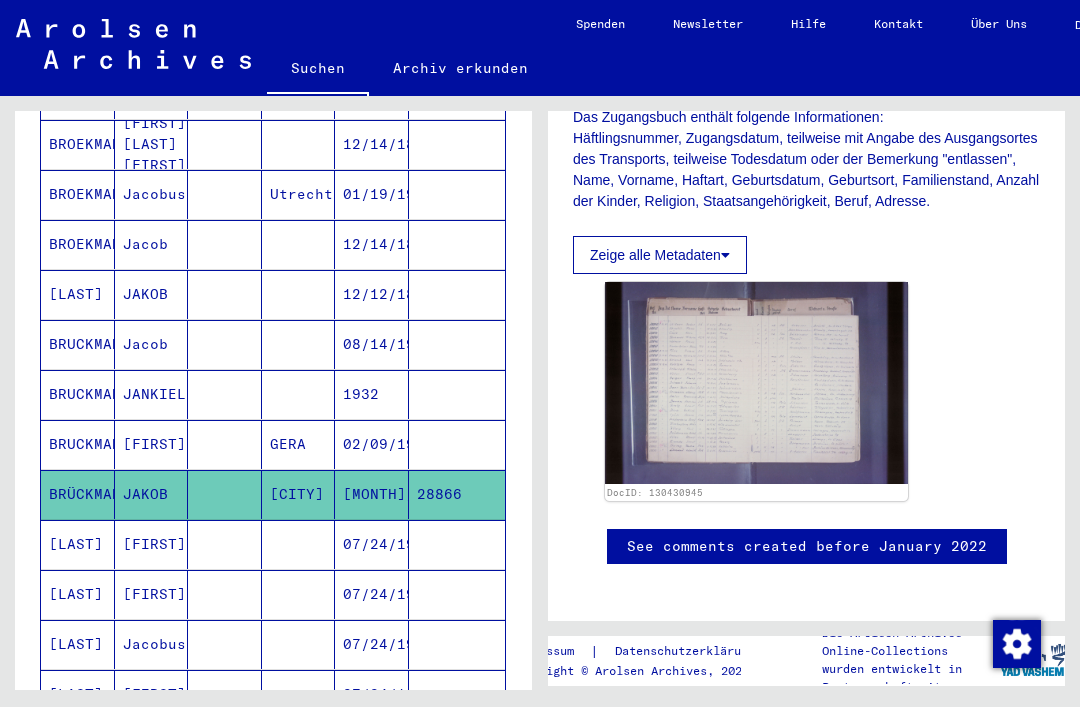 click 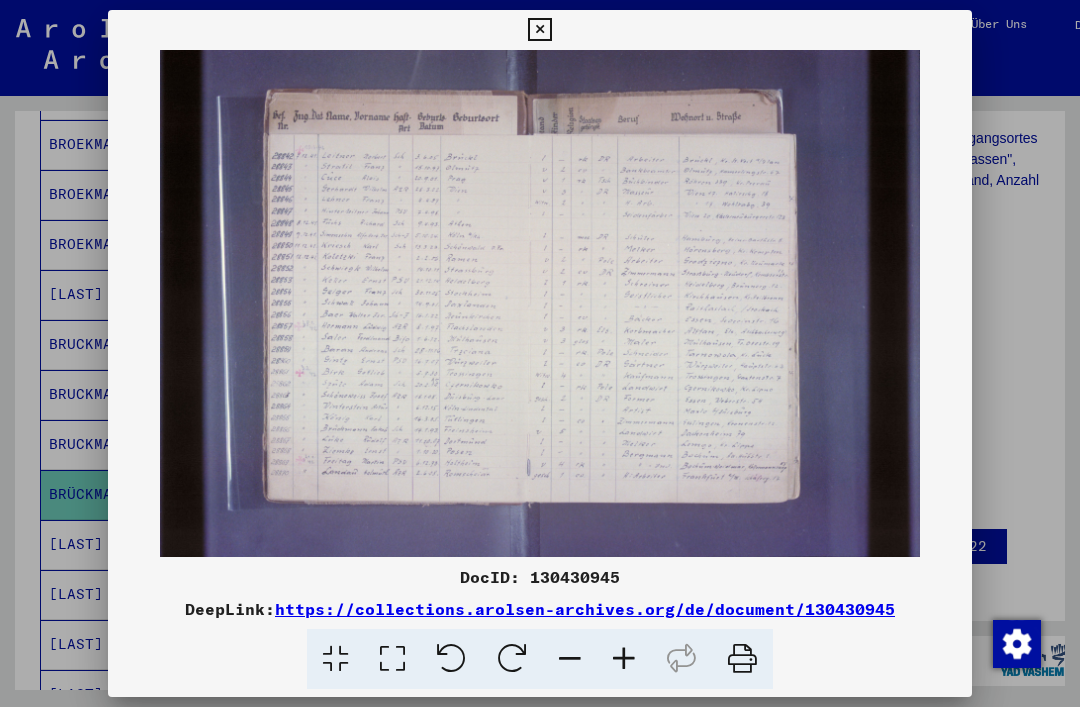 click at bounding box center (539, 30) 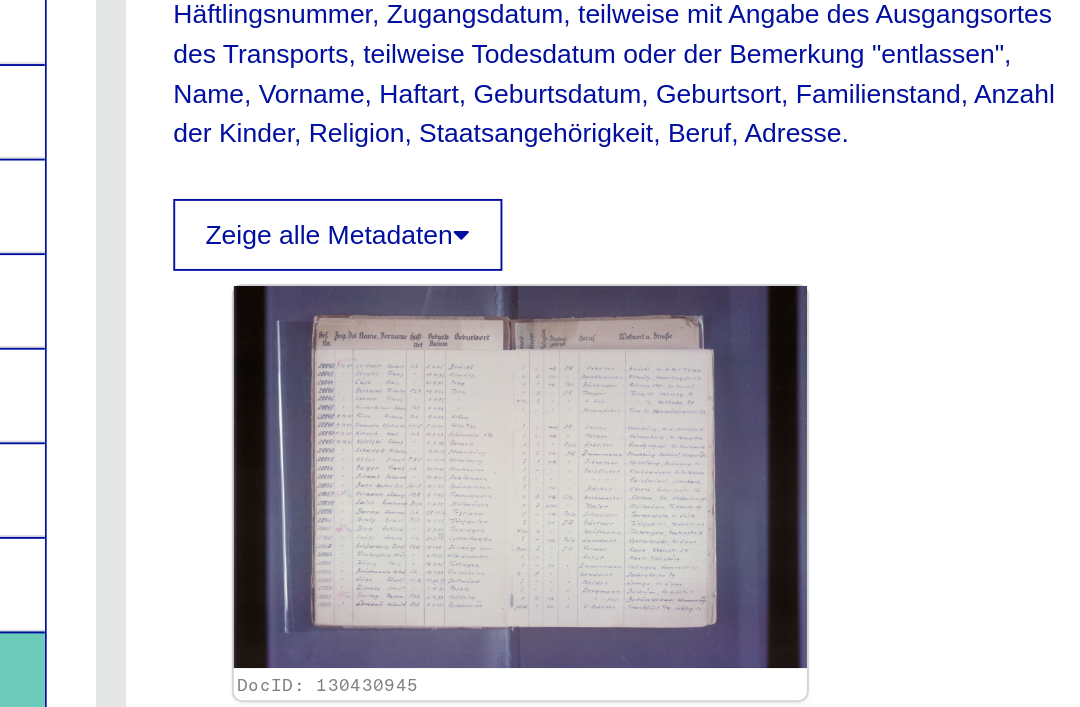 scroll, scrollTop: 432, scrollLeft: 0, axis: vertical 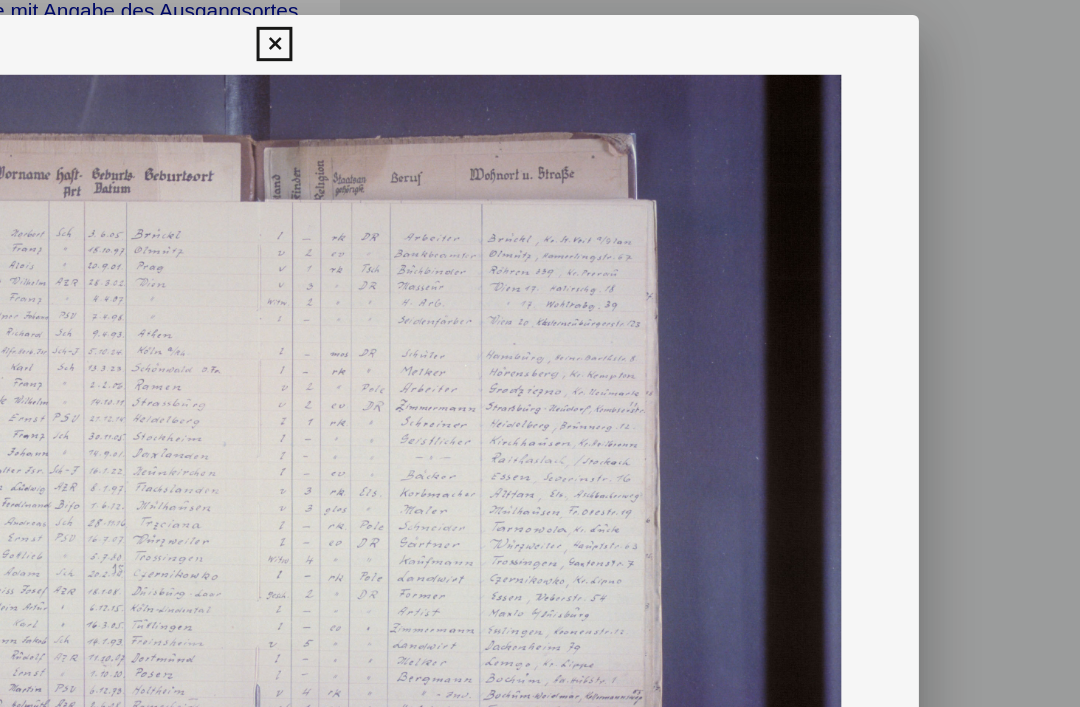 click at bounding box center (539, 30) 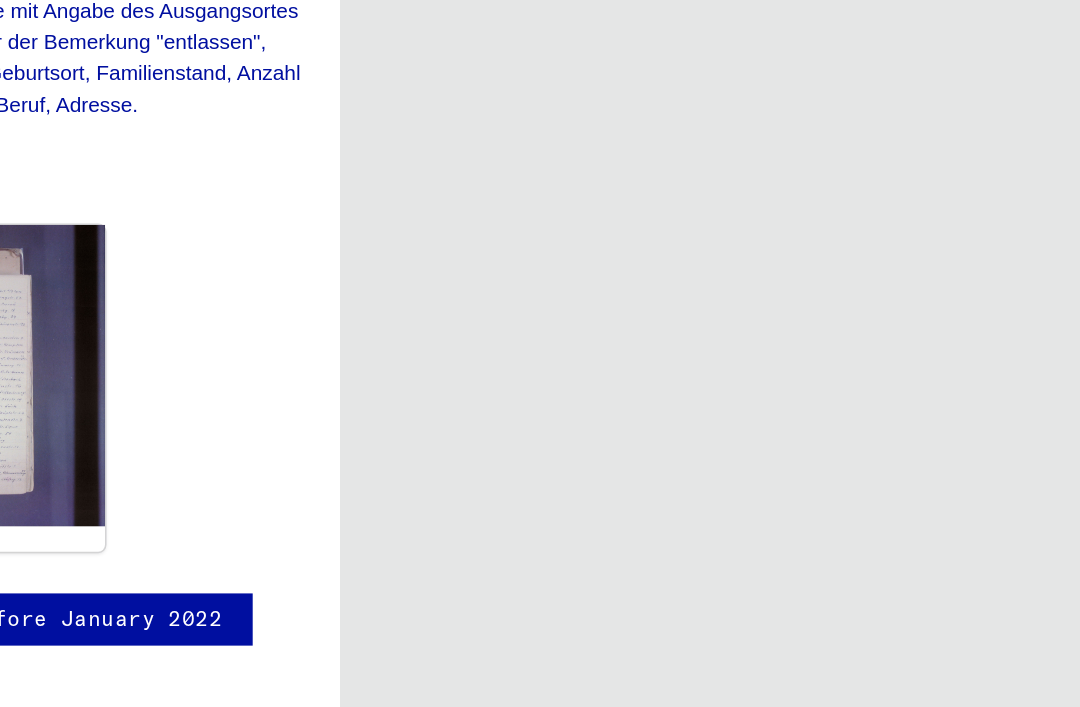 scroll, scrollTop: 0, scrollLeft: 0, axis: both 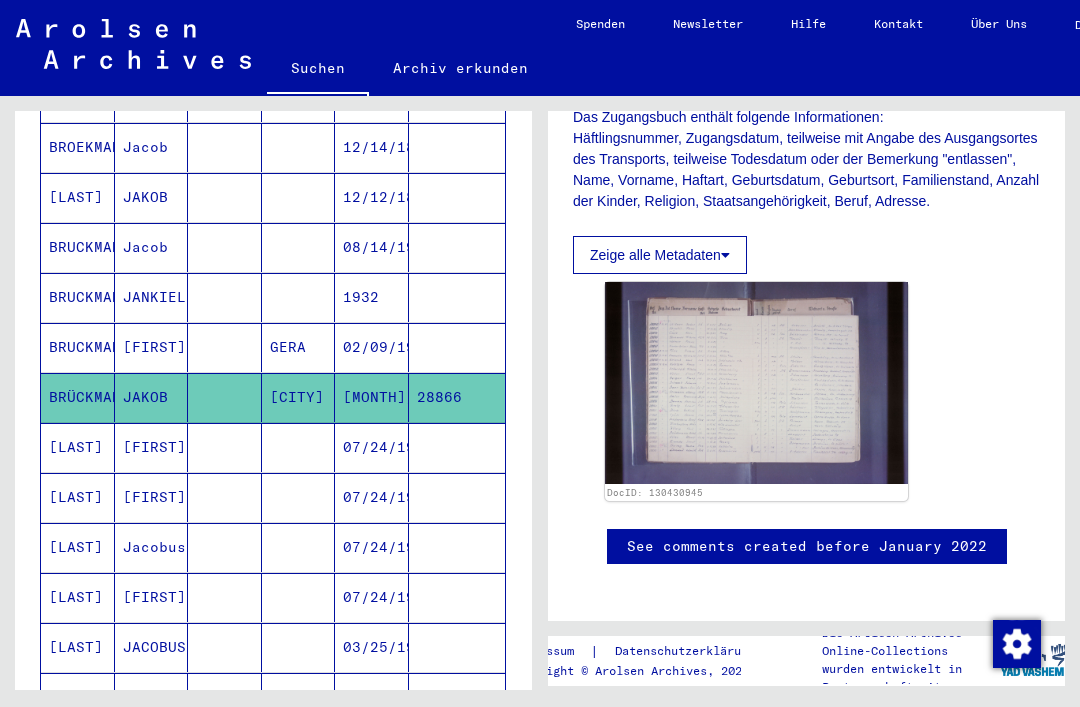 click on "[LAST]" at bounding box center [78, 647] 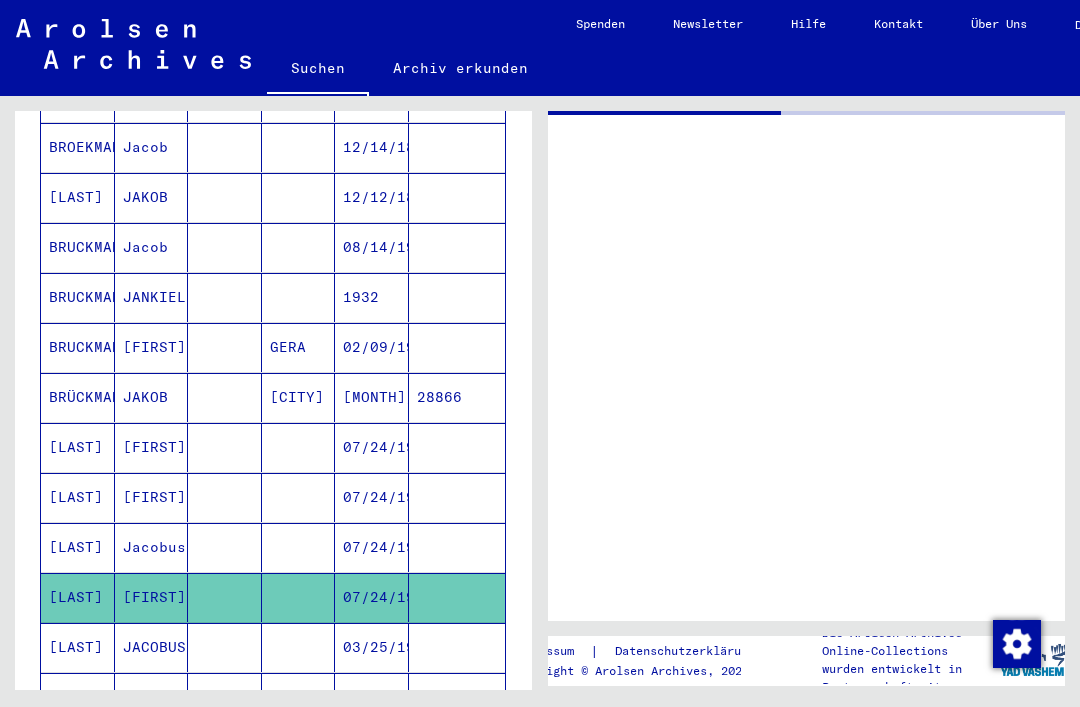 scroll, scrollTop: 0, scrollLeft: 0, axis: both 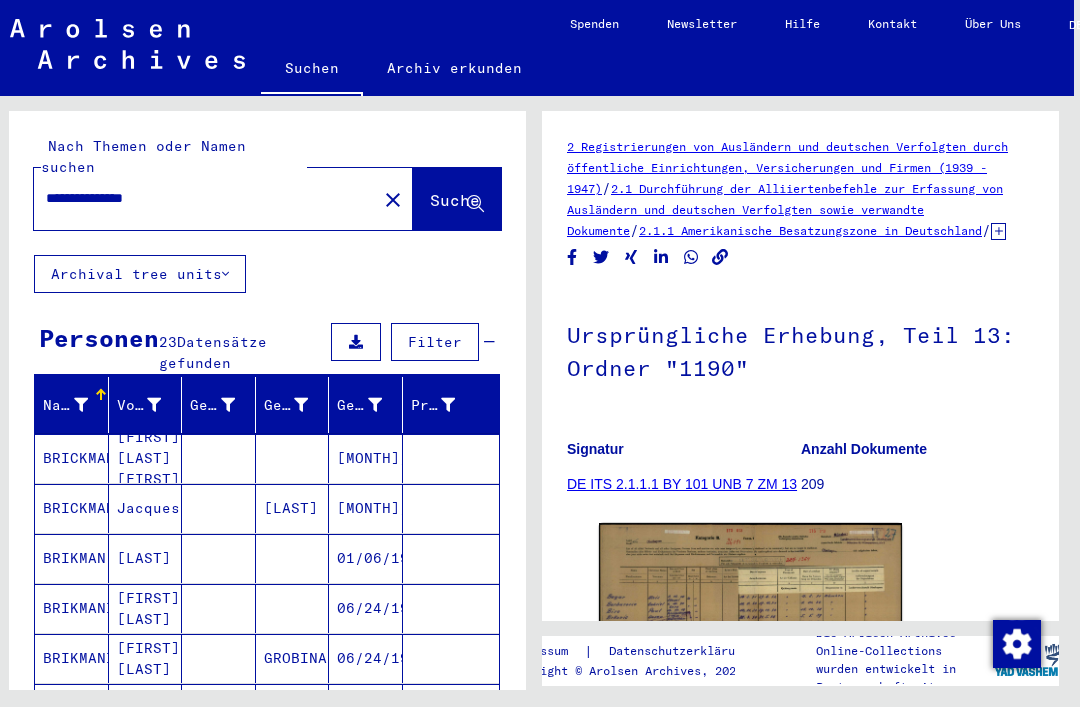 click on "**********" at bounding box center (205, 198) 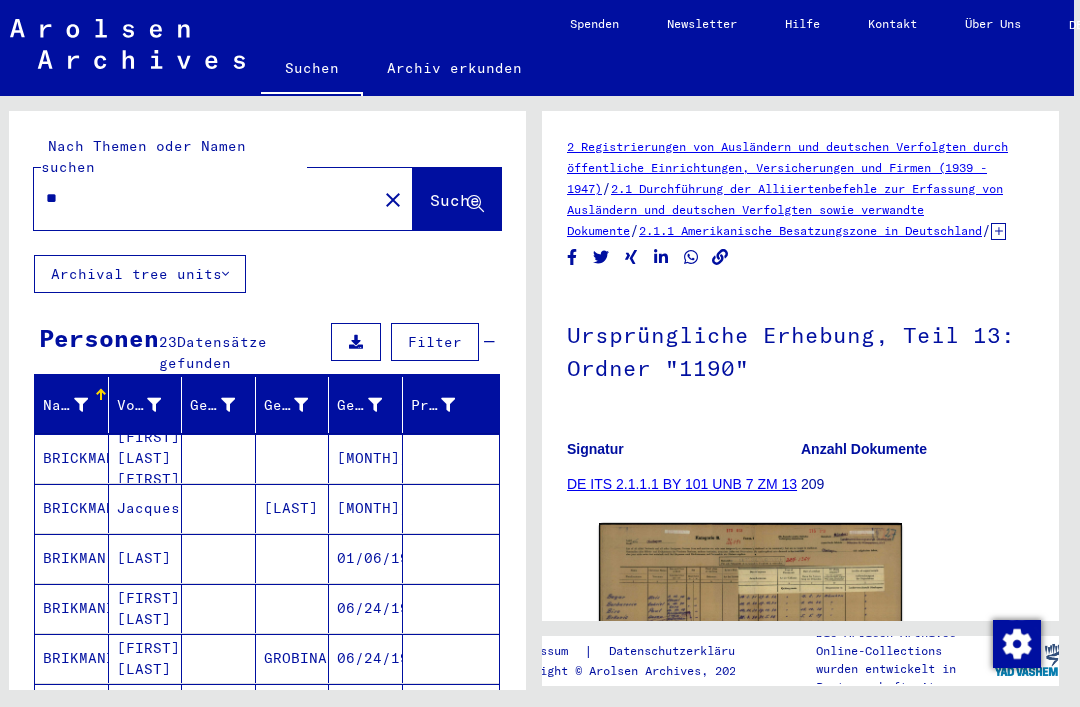 type on "*" 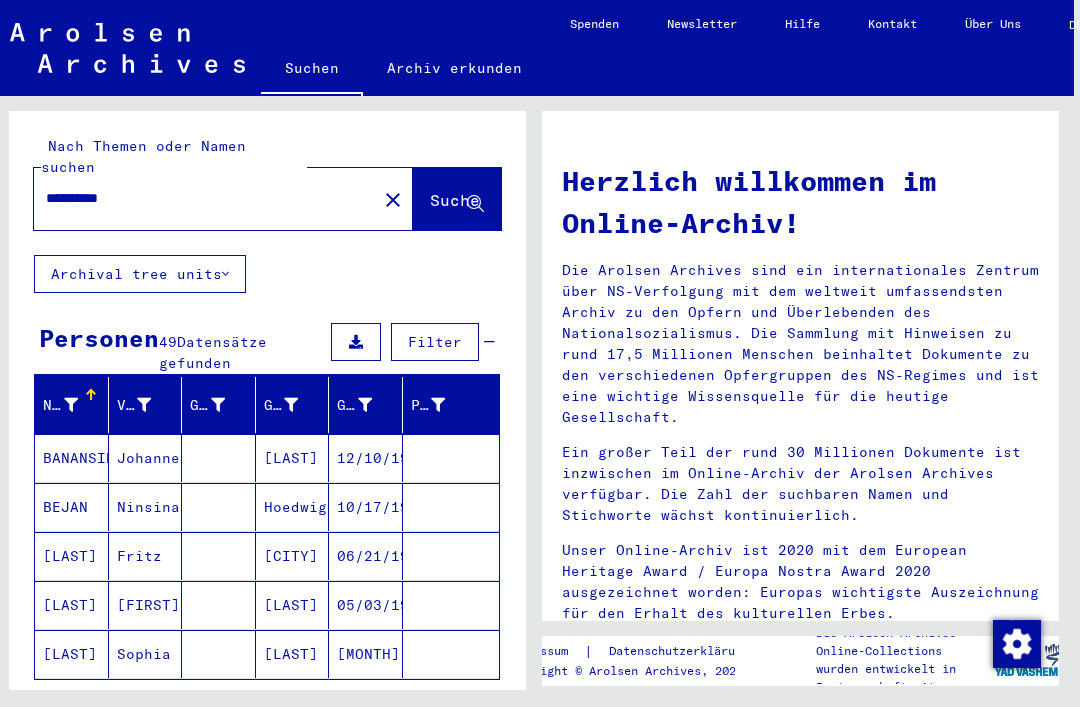 click on "Suche" 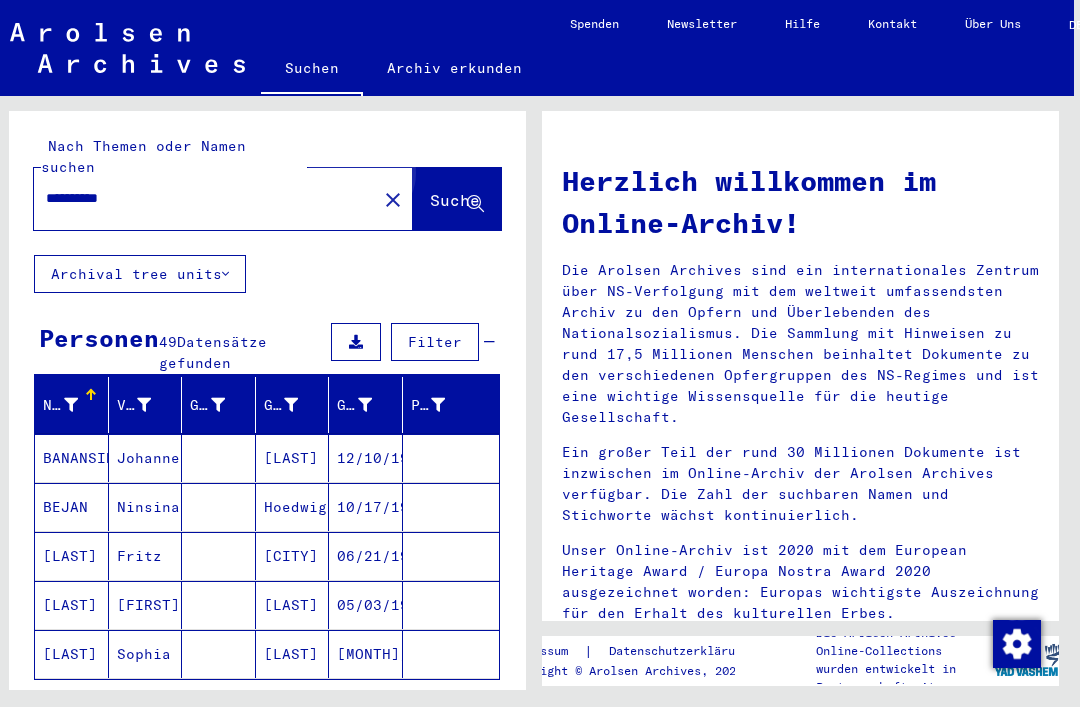 click on "Suche" 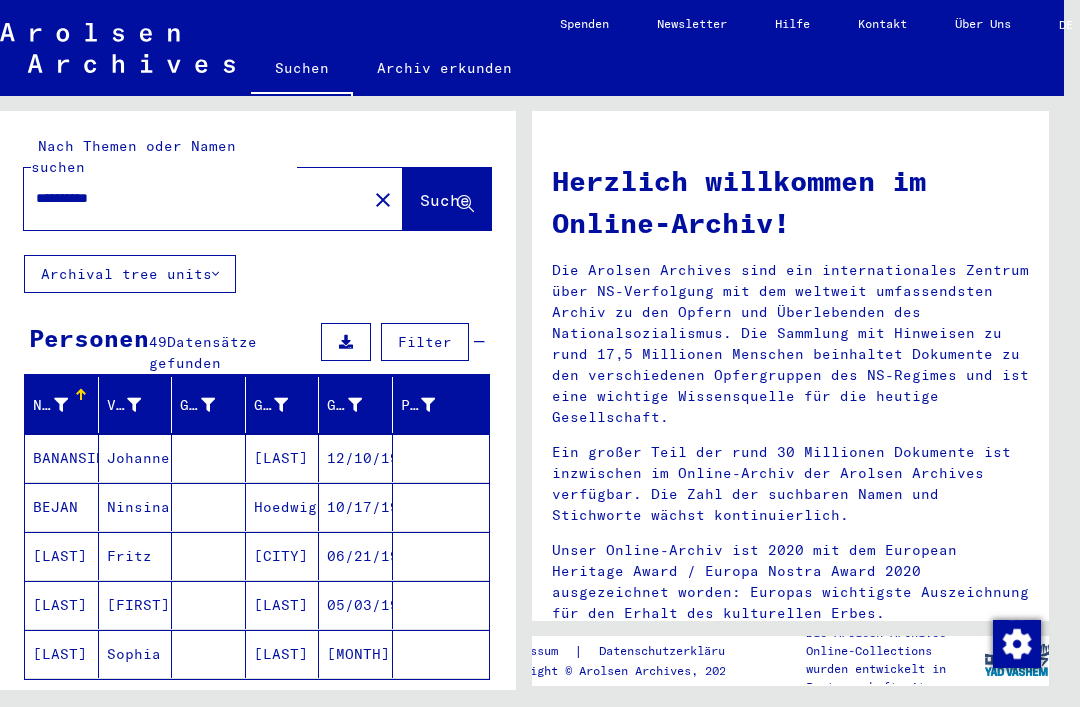 scroll, scrollTop: 0, scrollLeft: 16, axis: horizontal 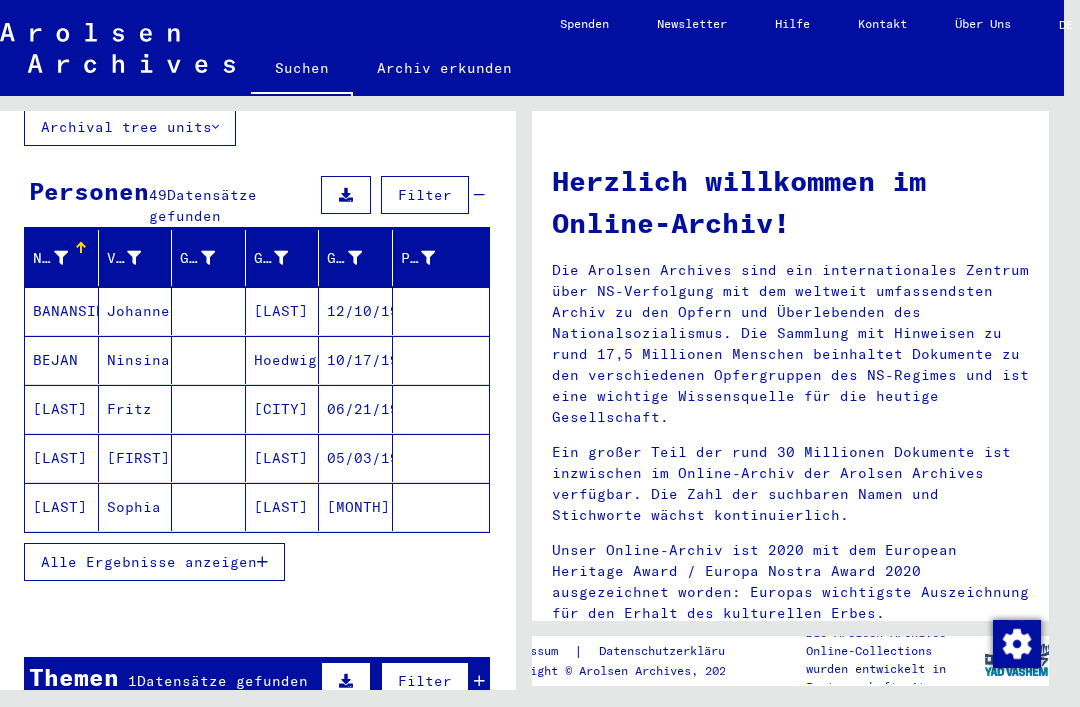 click on "Alle Ergebnisse anzeigen" at bounding box center [154, 562] 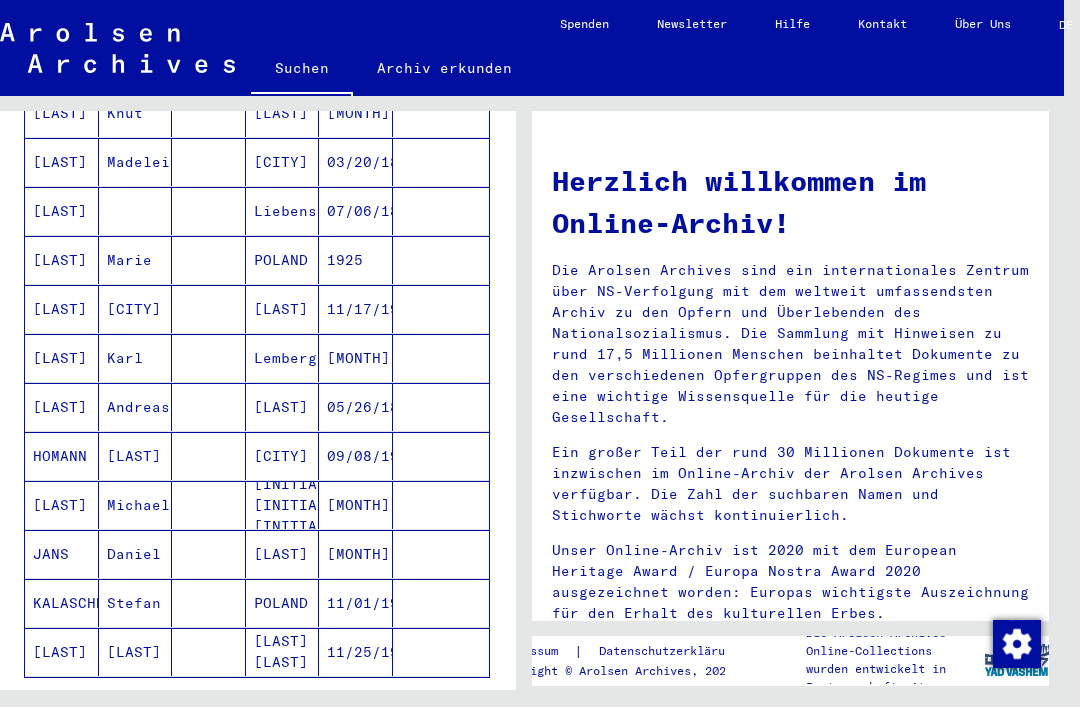 scroll, scrollTop: 979, scrollLeft: 0, axis: vertical 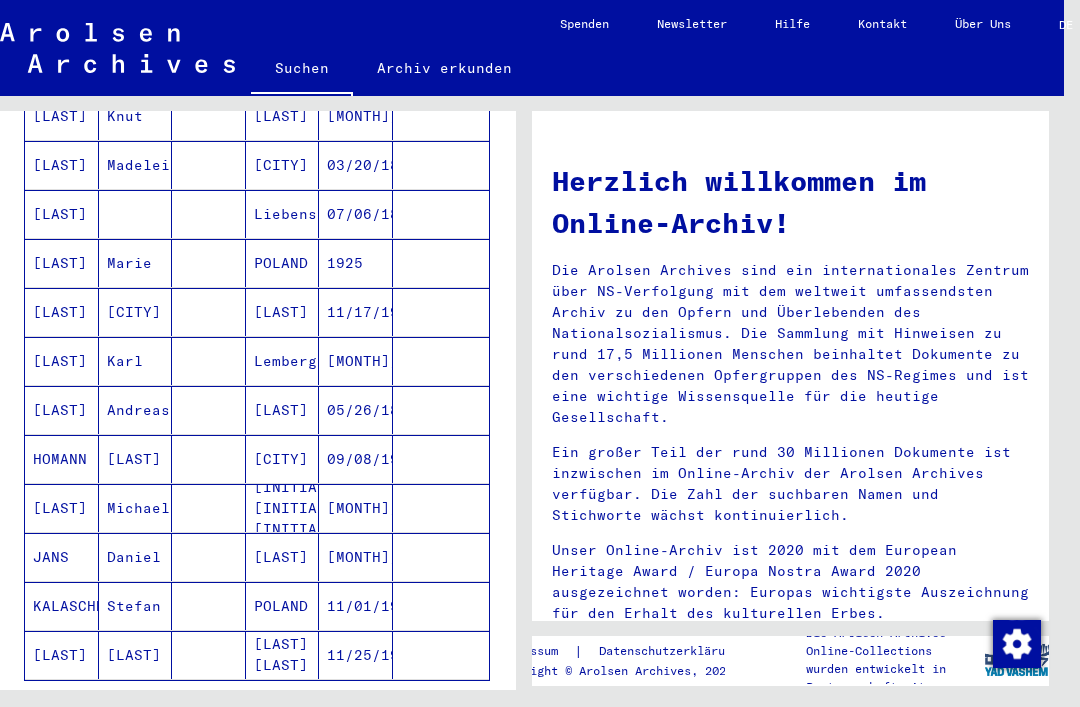 click on "[LAST]" at bounding box center (62, 312) 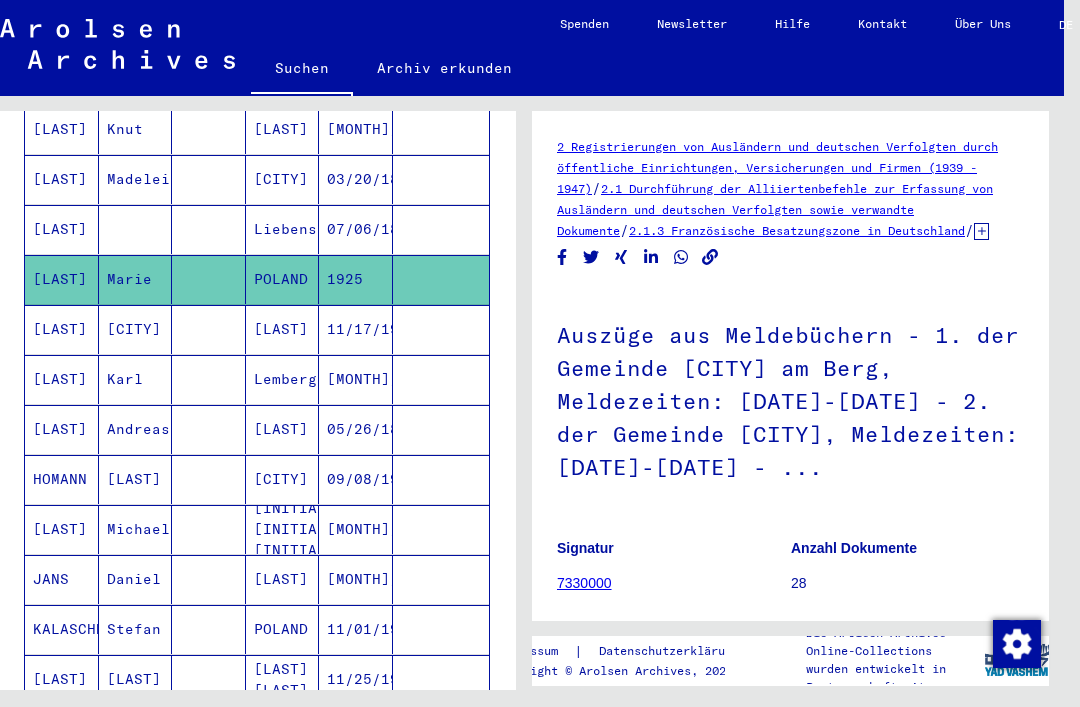 scroll, scrollTop: 0, scrollLeft: 0, axis: both 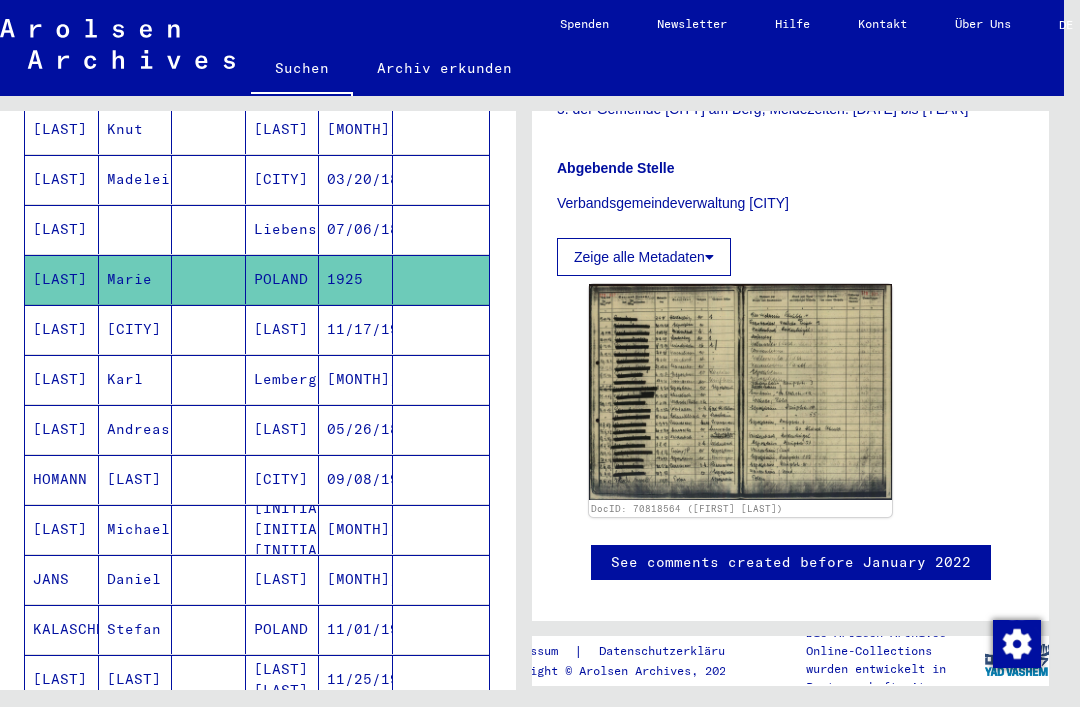 click 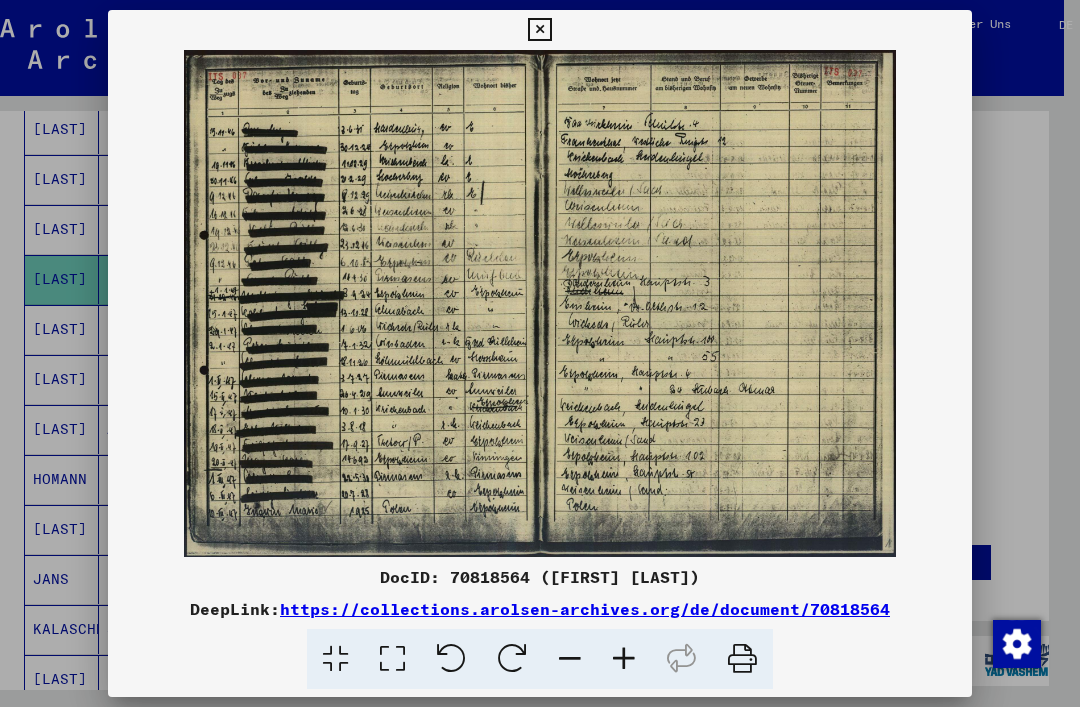 click at bounding box center (539, 30) 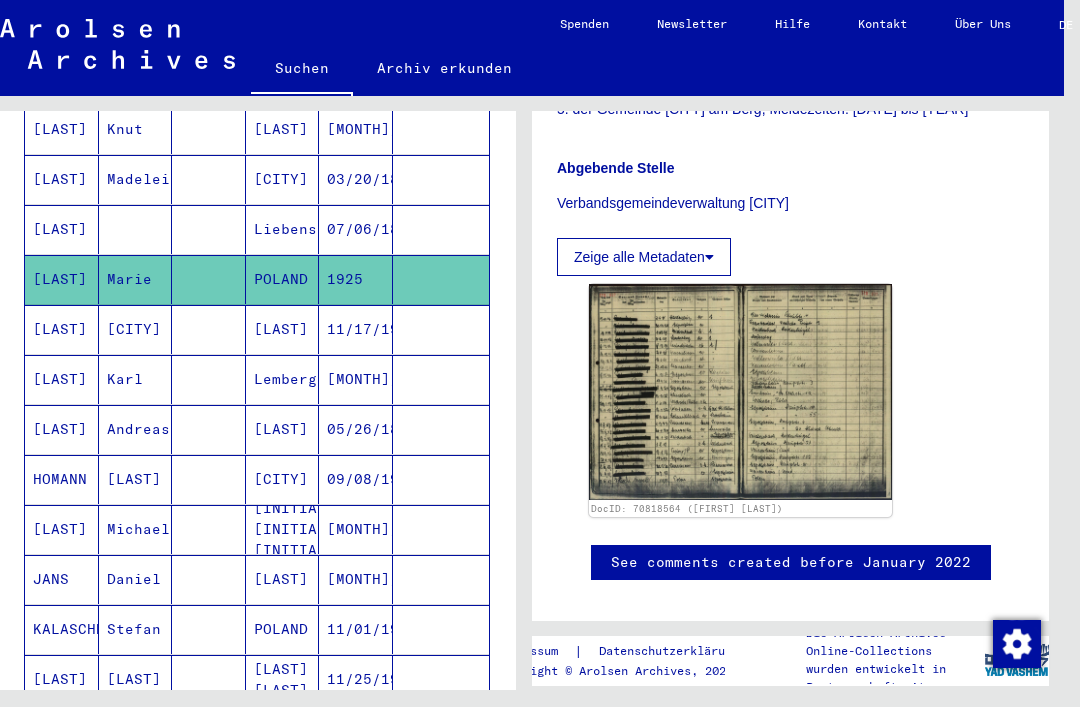 click on "[LAST]" at bounding box center (62, 429) 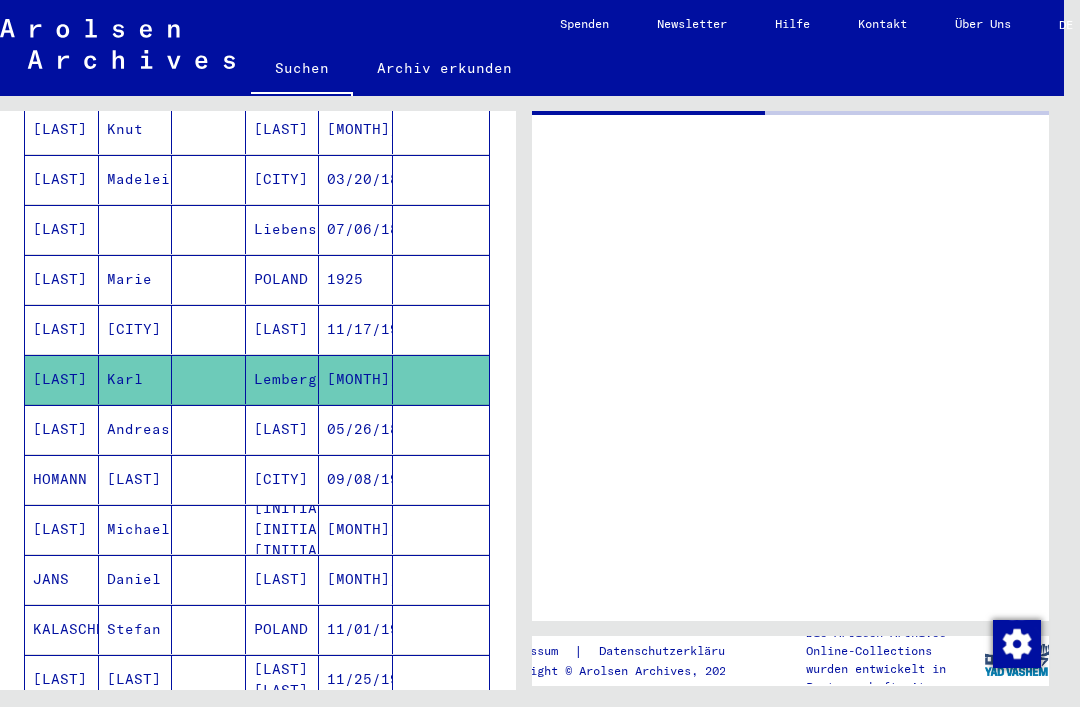 scroll, scrollTop: 0, scrollLeft: 0, axis: both 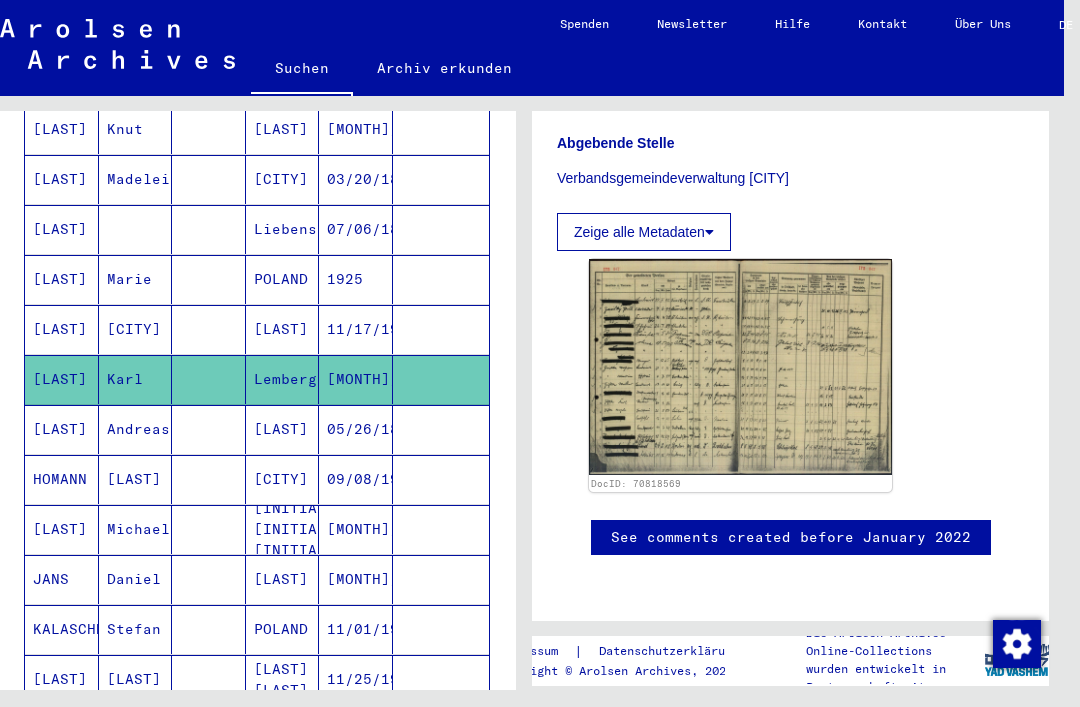 click on "POLAND" at bounding box center [283, 679] 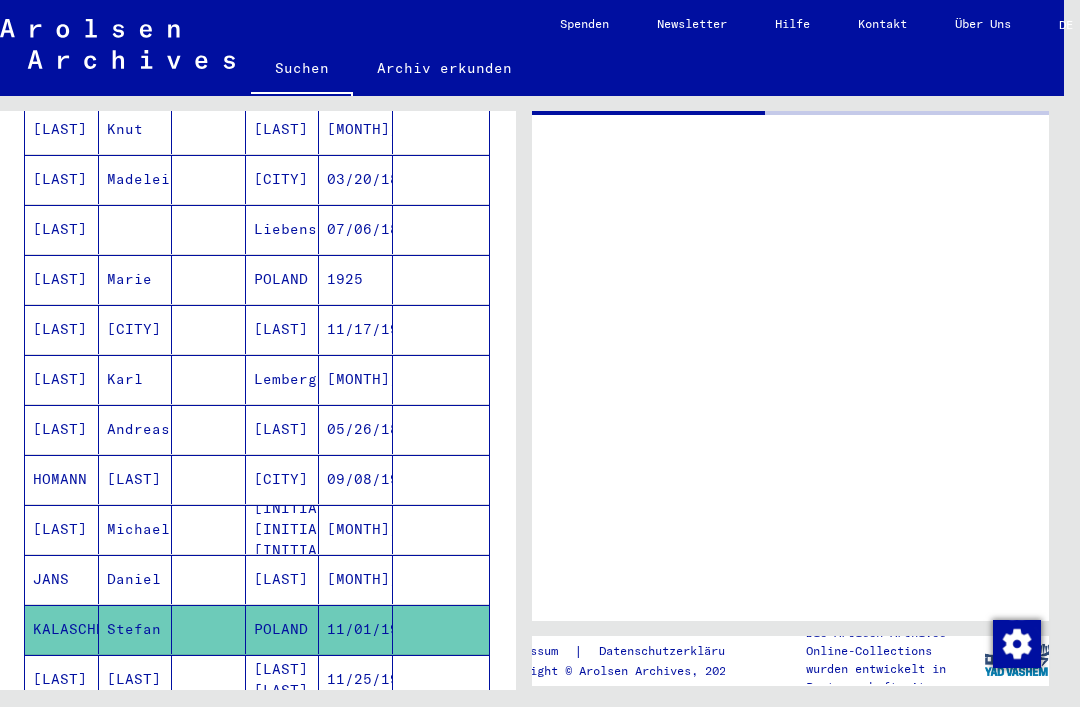 scroll, scrollTop: 0, scrollLeft: 0, axis: both 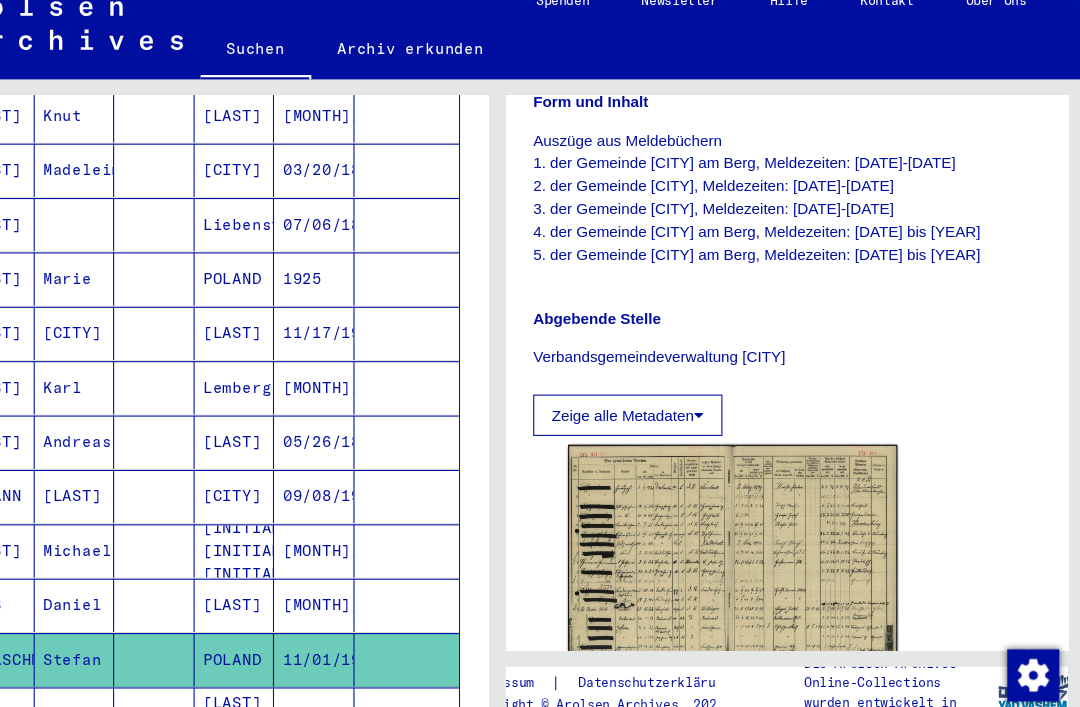 click on "Auszüge aus Meldebüchern 1. der Gemeinde [CITY] am Berg, Meldezeiten: [DATE]-[DATE] 2. der Gemeinde [CITY], Meldezeiten: [DATE]-[DATE] 3. der Gemeinde [CITY], Meldezeiten: [DATE]-[DATE] 4. der Gemeinde [CITY] am Berg, Meldezeiten: [DATE] bis [YEAR] 5. der Gemeinde [CITY] am Berg, Meldezeiten: [DATE] bis [YEAR]" 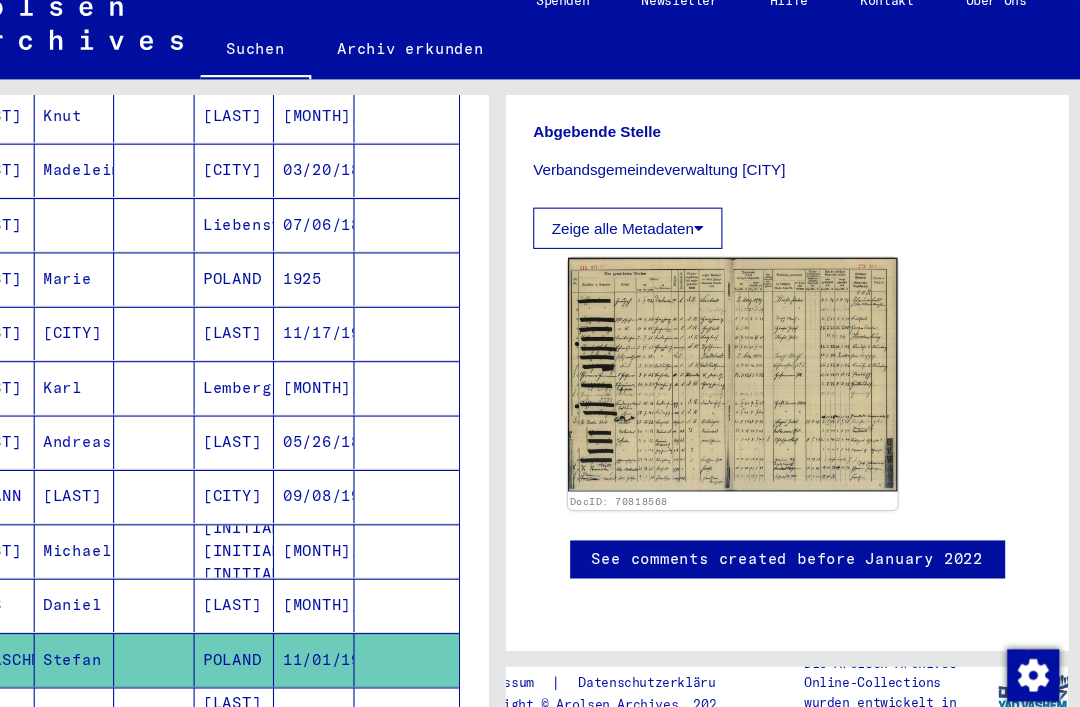 scroll, scrollTop: 812, scrollLeft: 0, axis: vertical 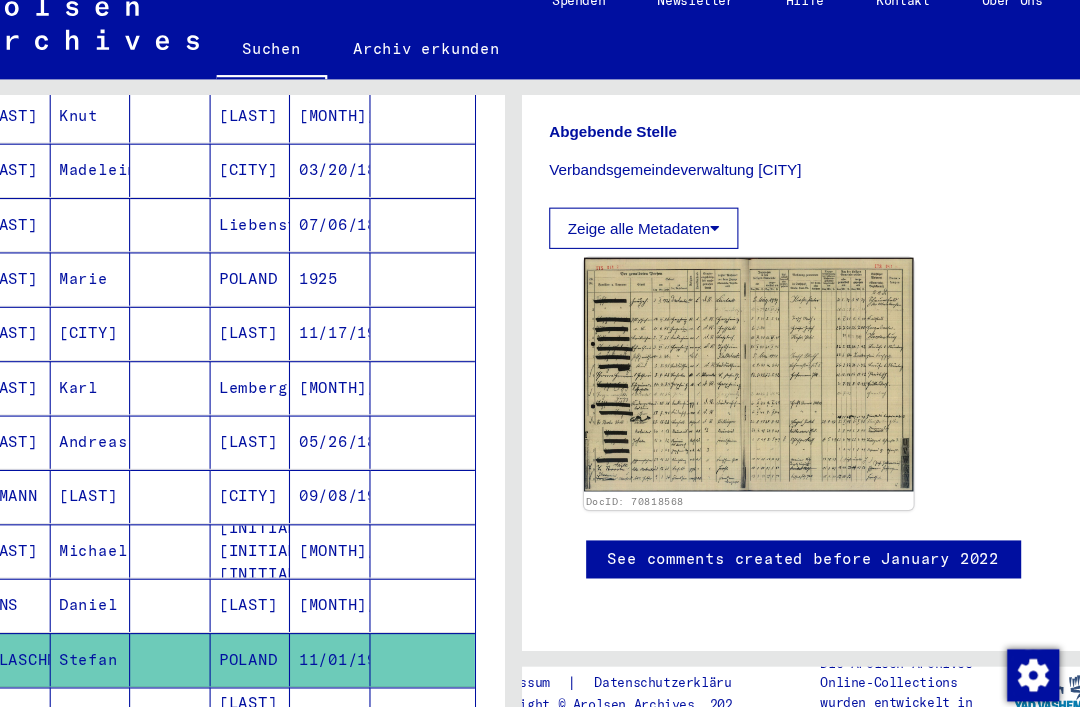click 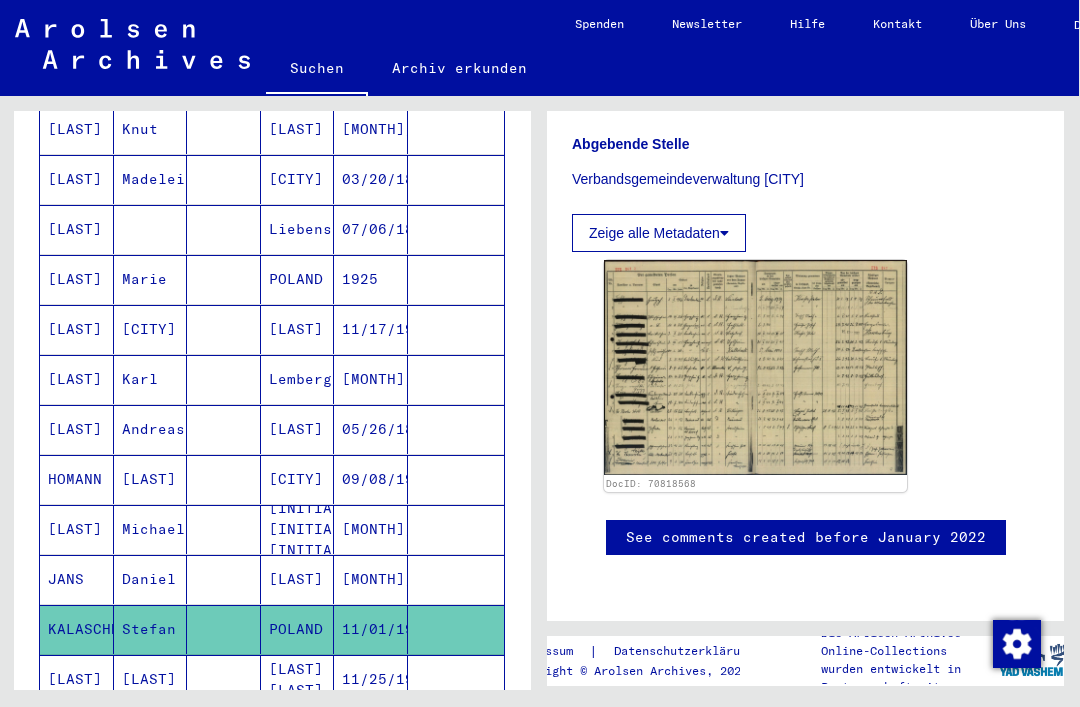 click on "[LAST]" at bounding box center (77, 429) 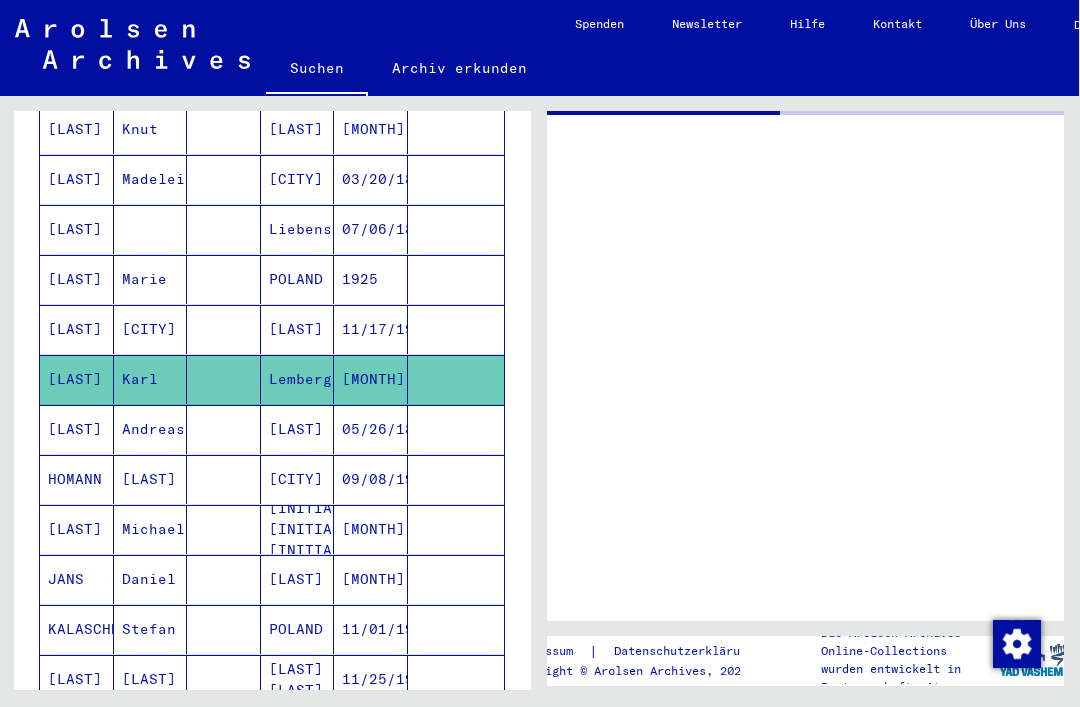 scroll, scrollTop: 0, scrollLeft: 0, axis: both 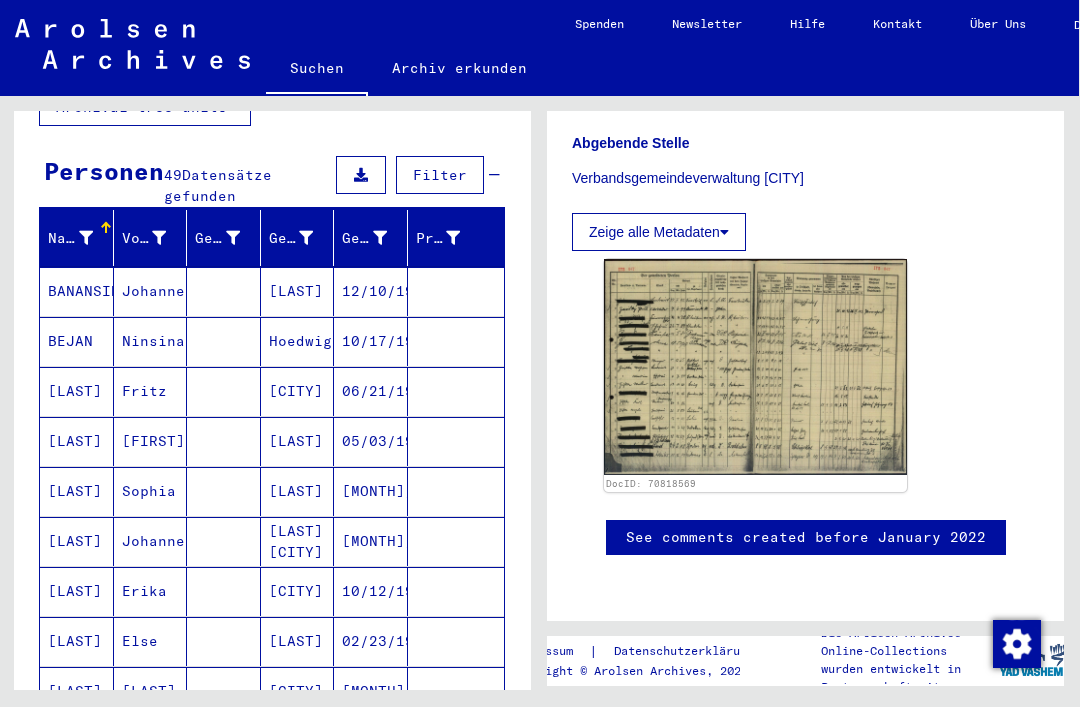 click on "BEJAN" at bounding box center (77, 391) 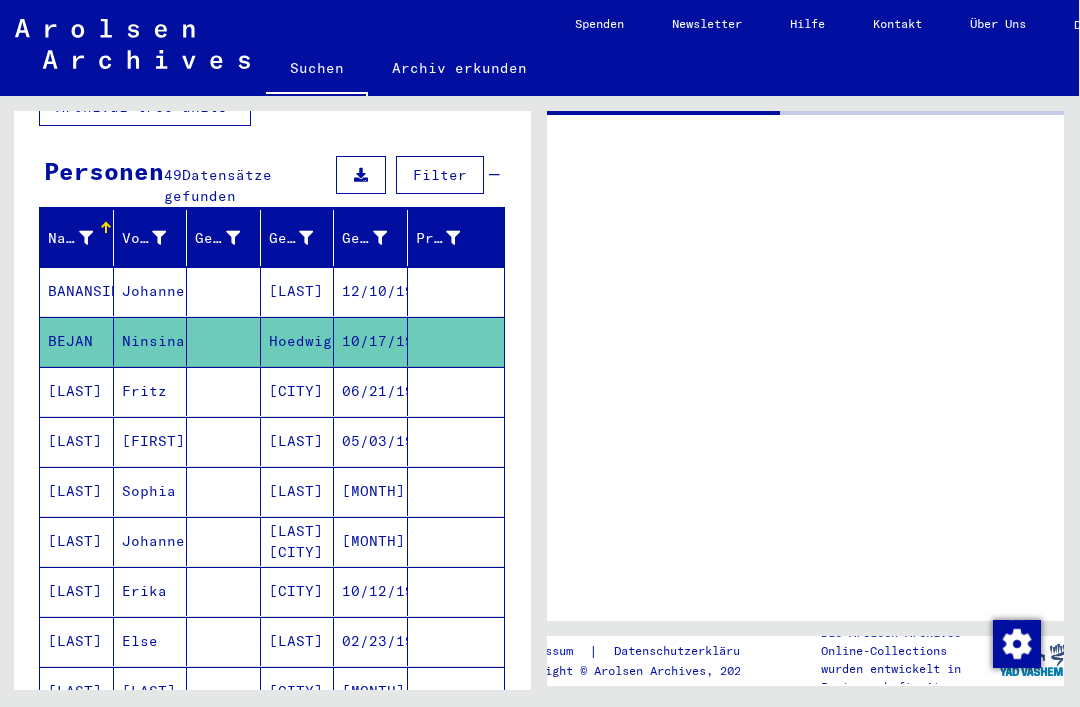 scroll, scrollTop: 0, scrollLeft: 0, axis: both 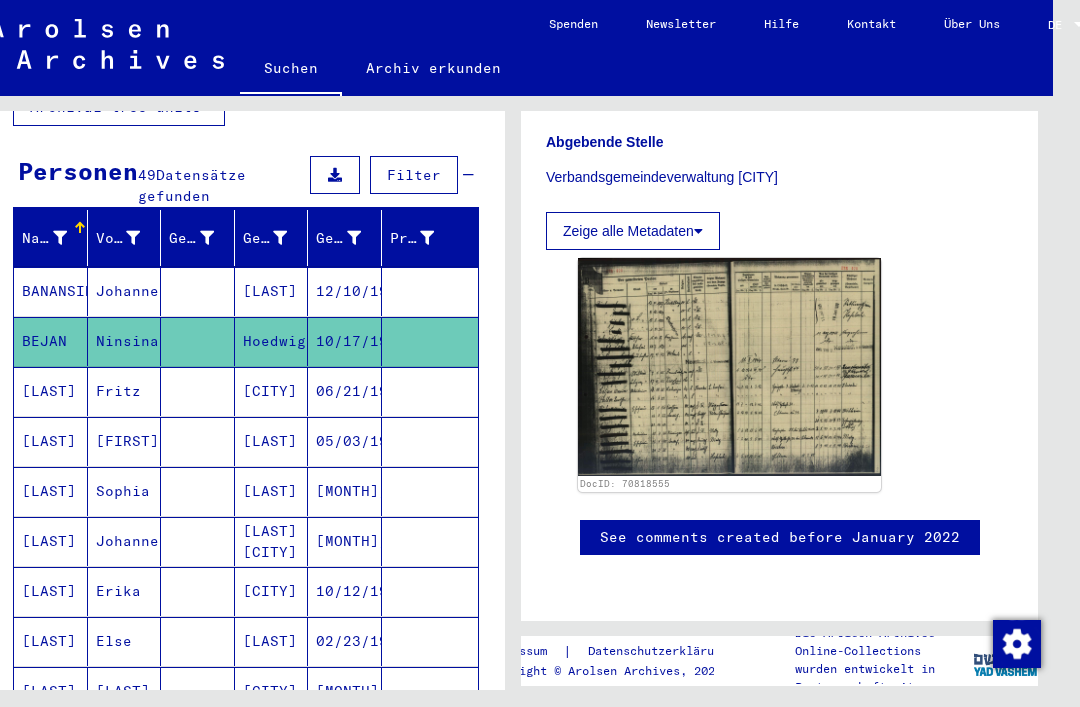 click 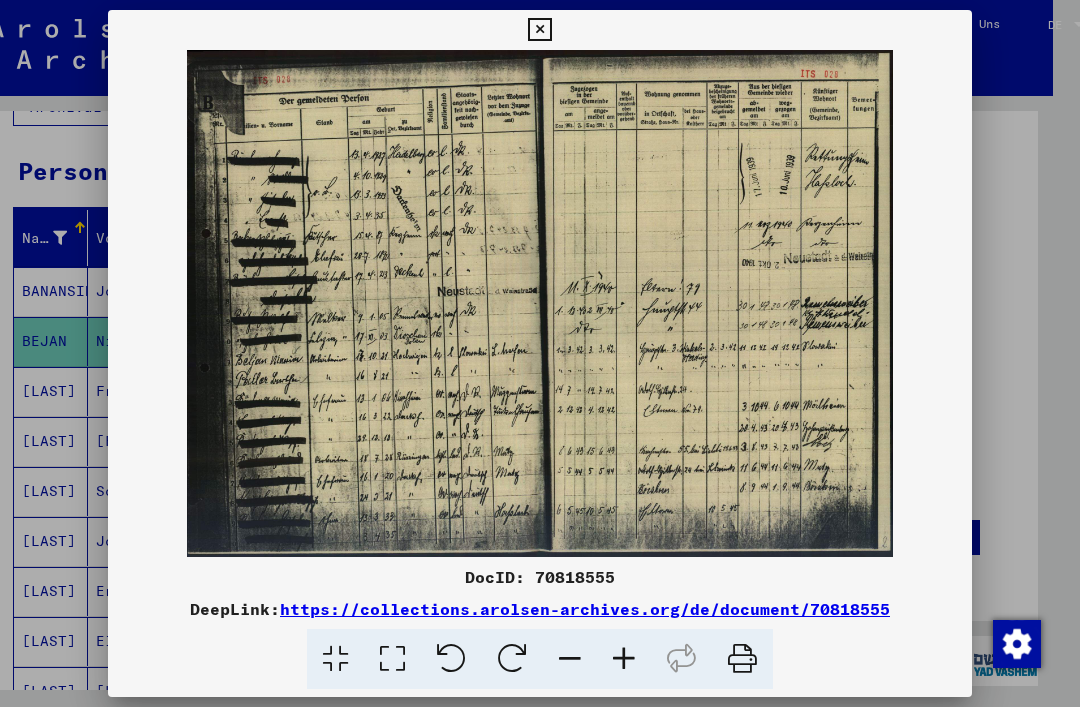 click at bounding box center [539, 30] 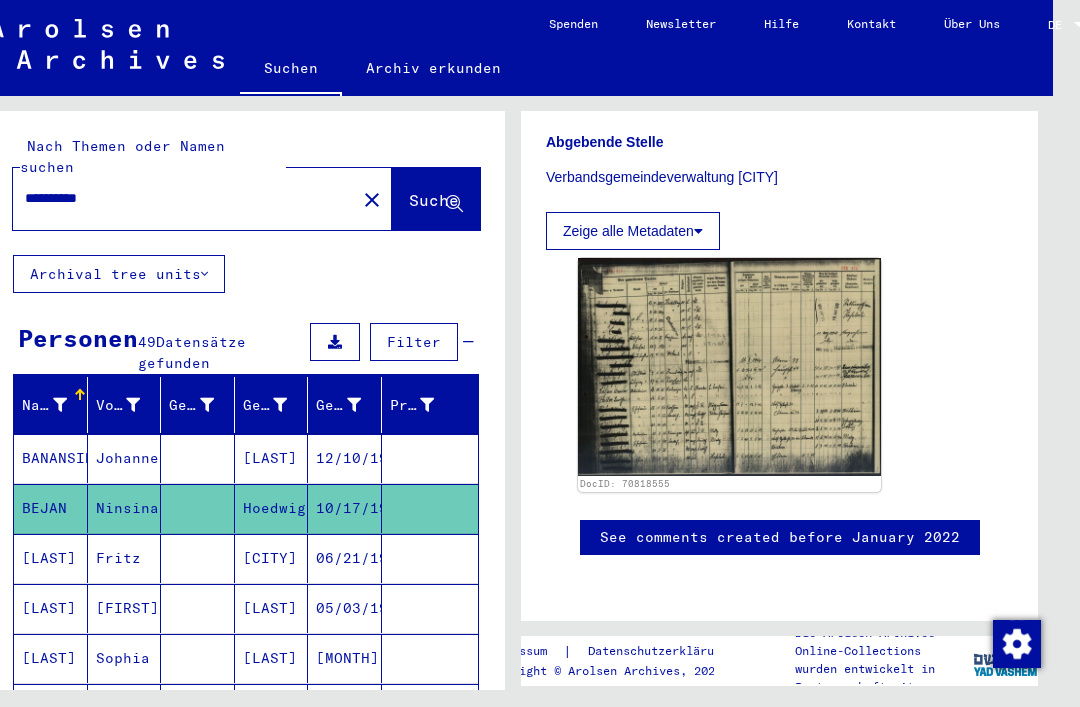 scroll, scrollTop: 0, scrollLeft: 0, axis: both 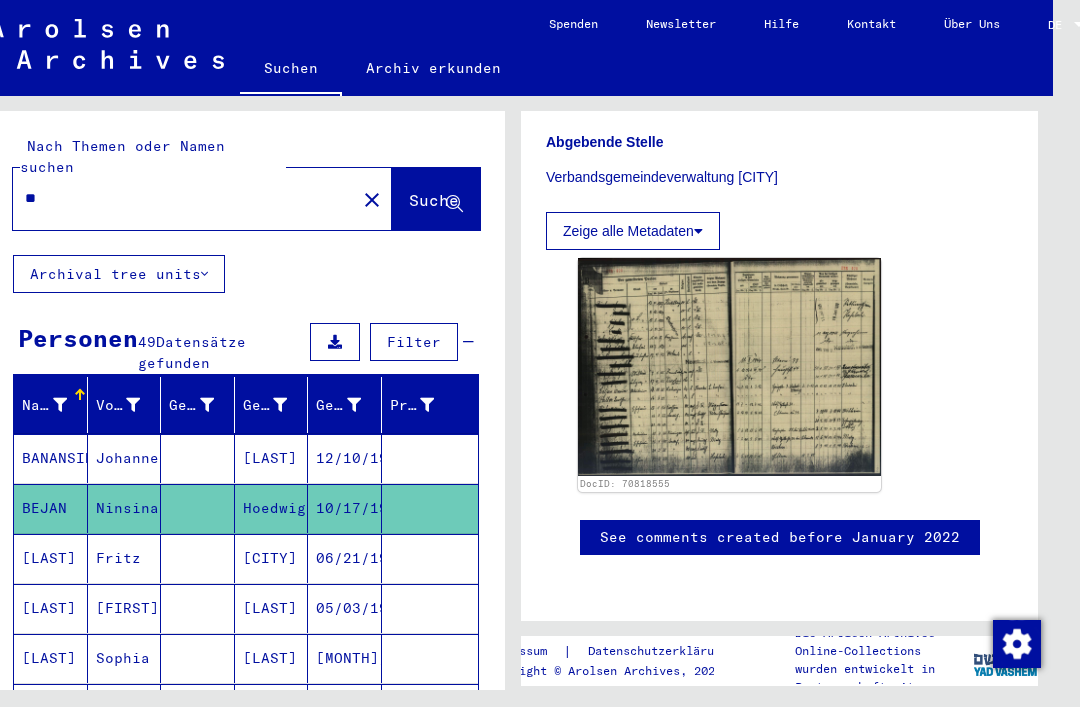 type on "*" 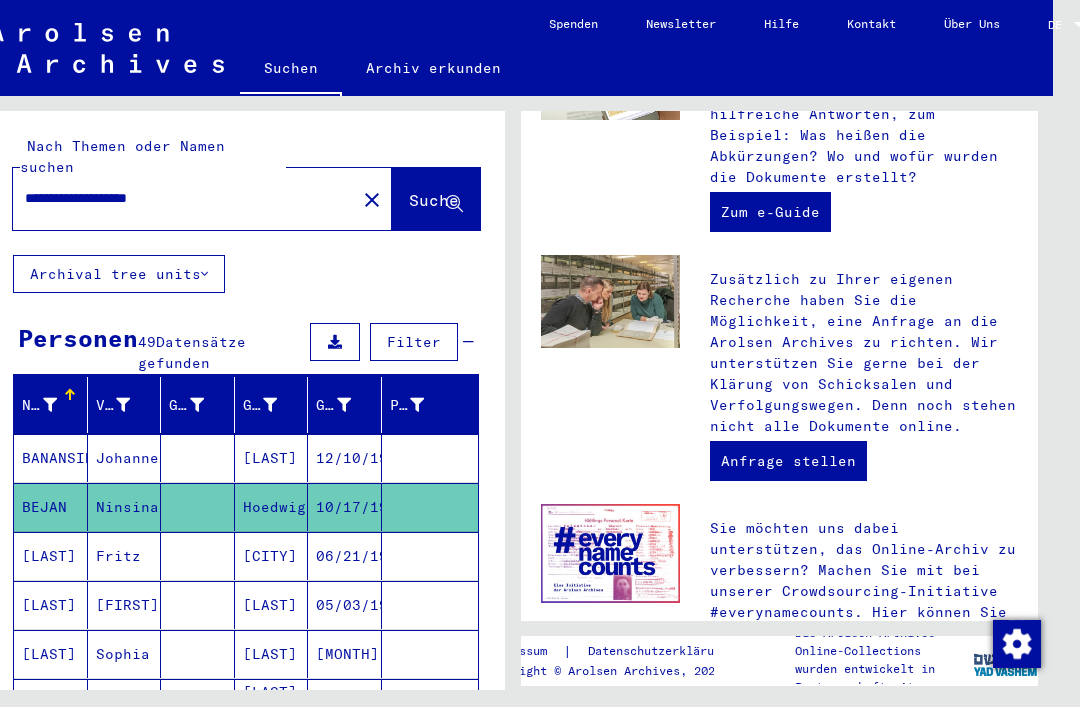scroll, scrollTop: 0, scrollLeft: 0, axis: both 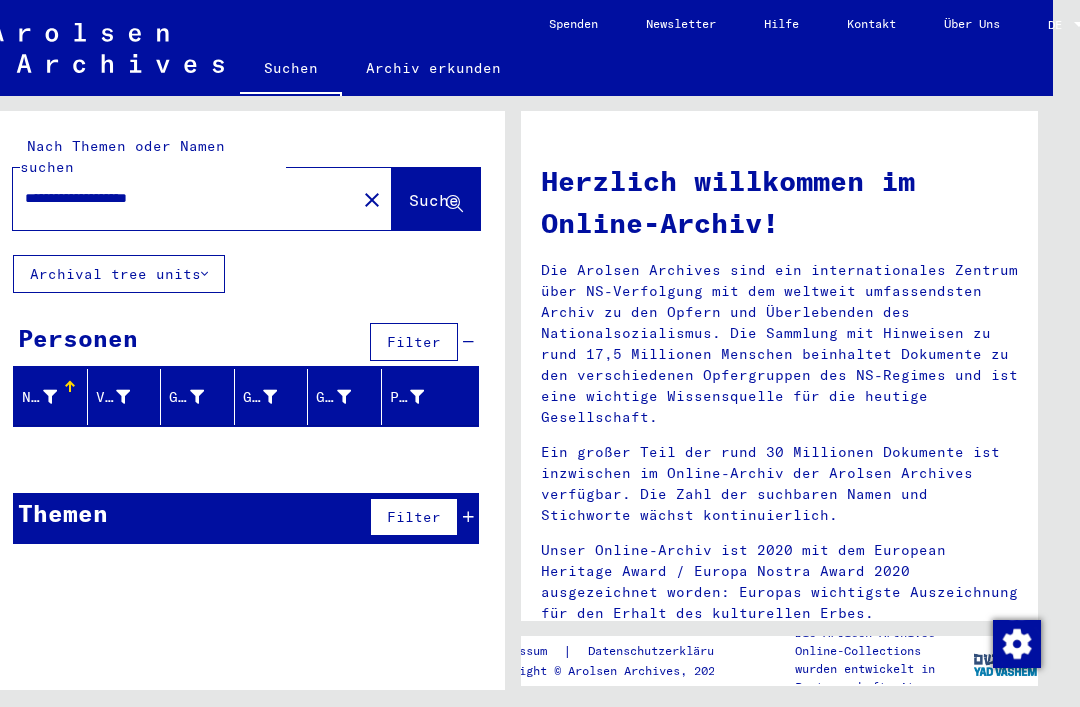 click on "Suche" 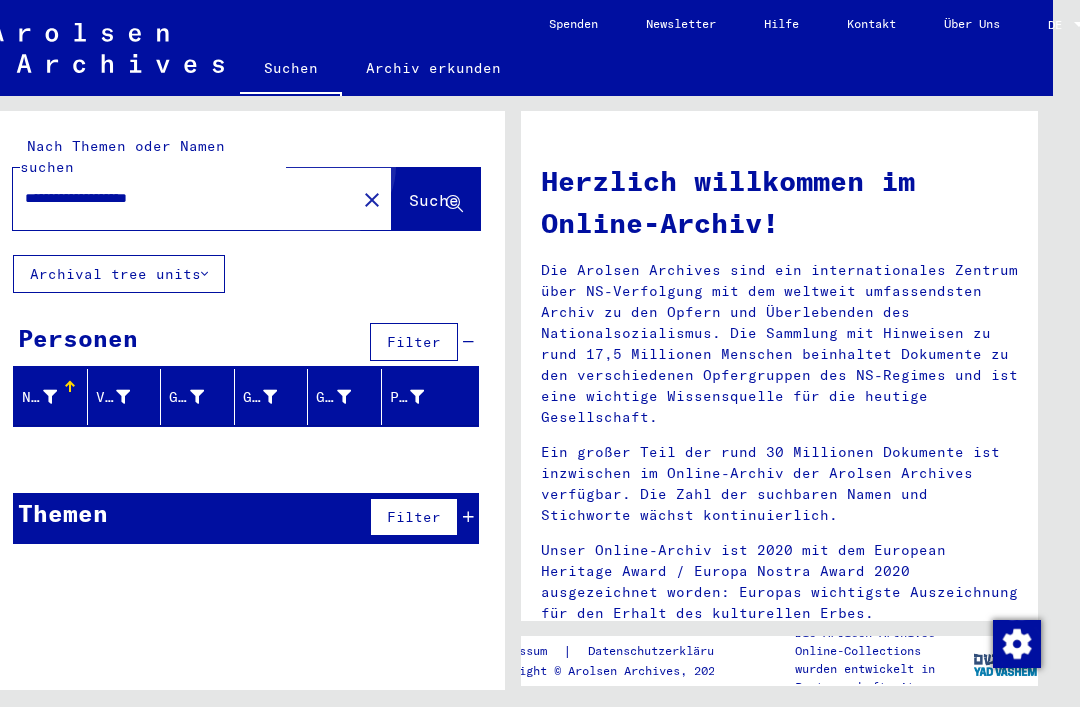 click on "Suche" 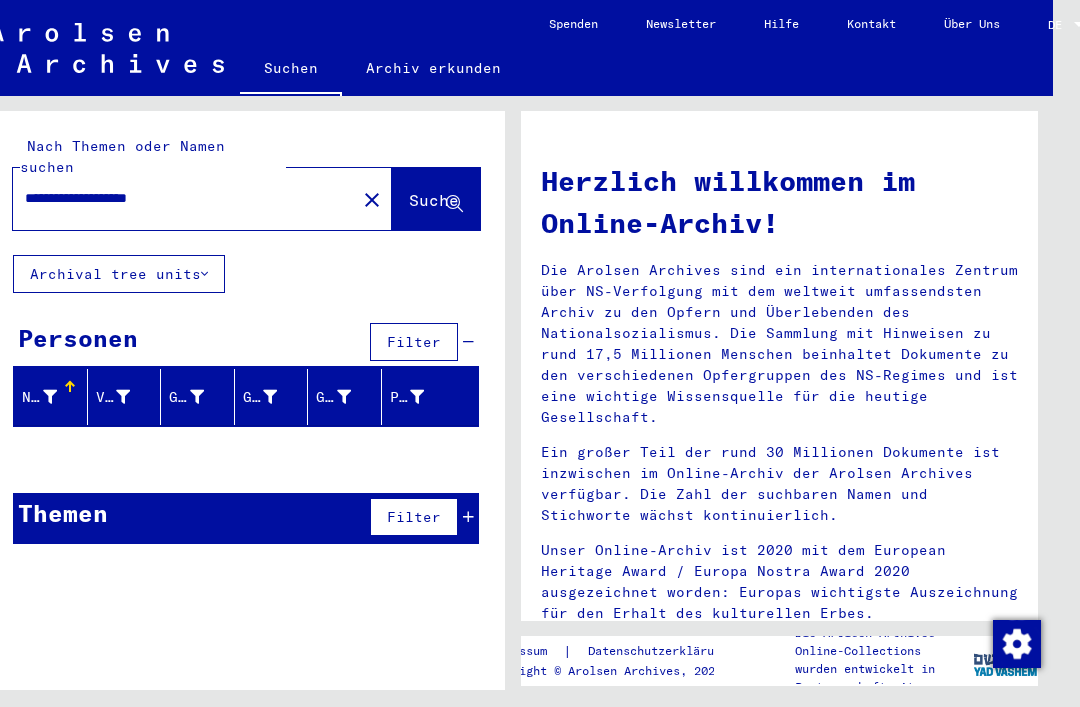 click on "Suche" 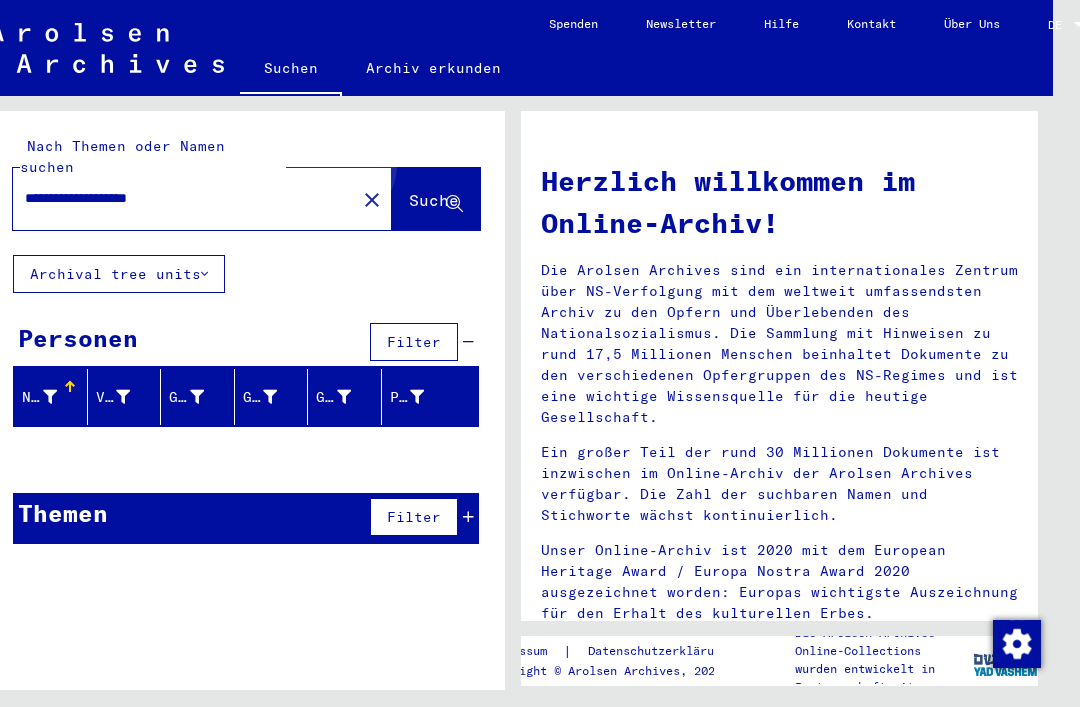 click on "Suche" 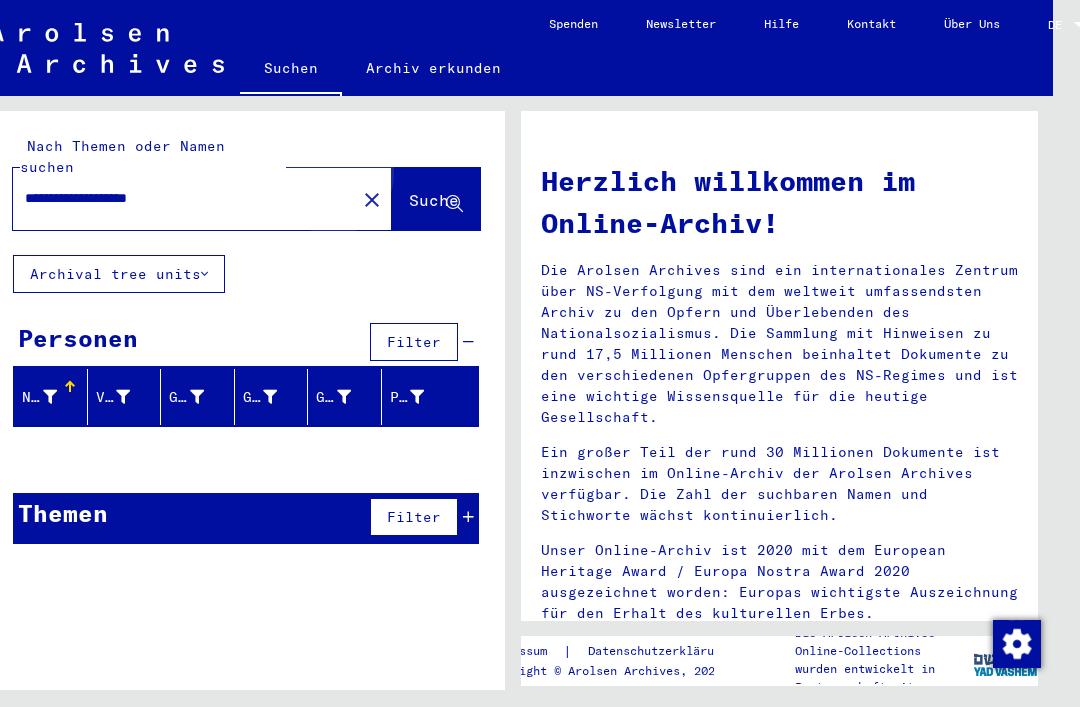 click on "Suche" 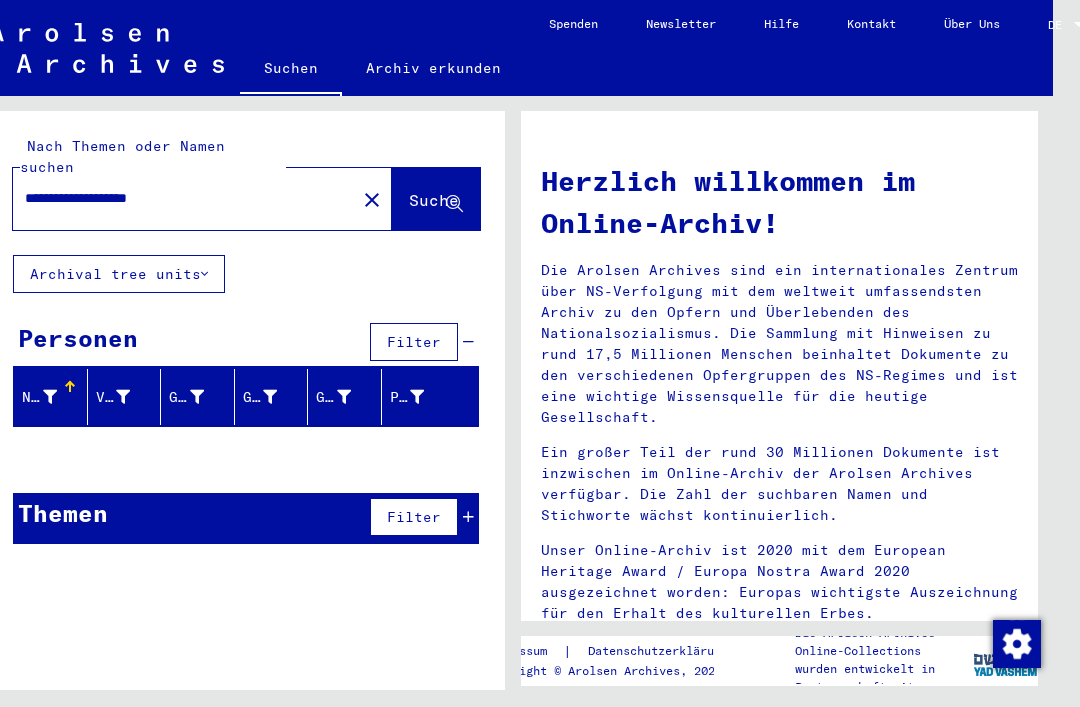 click on "**********" at bounding box center (178, 198) 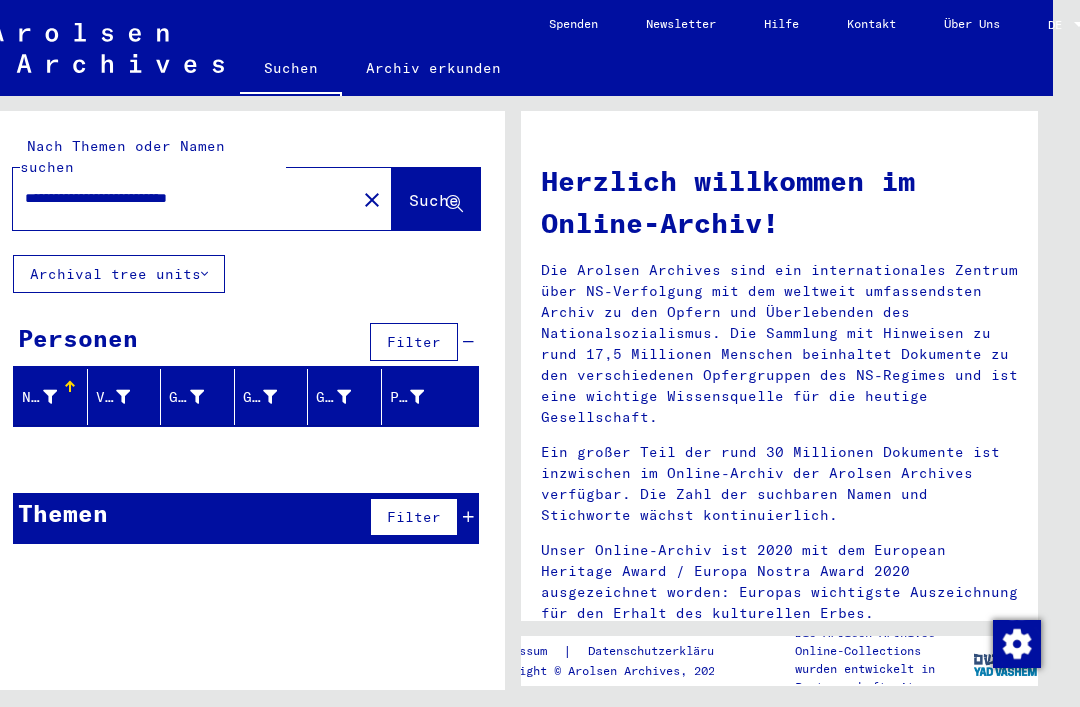 type on "**********" 